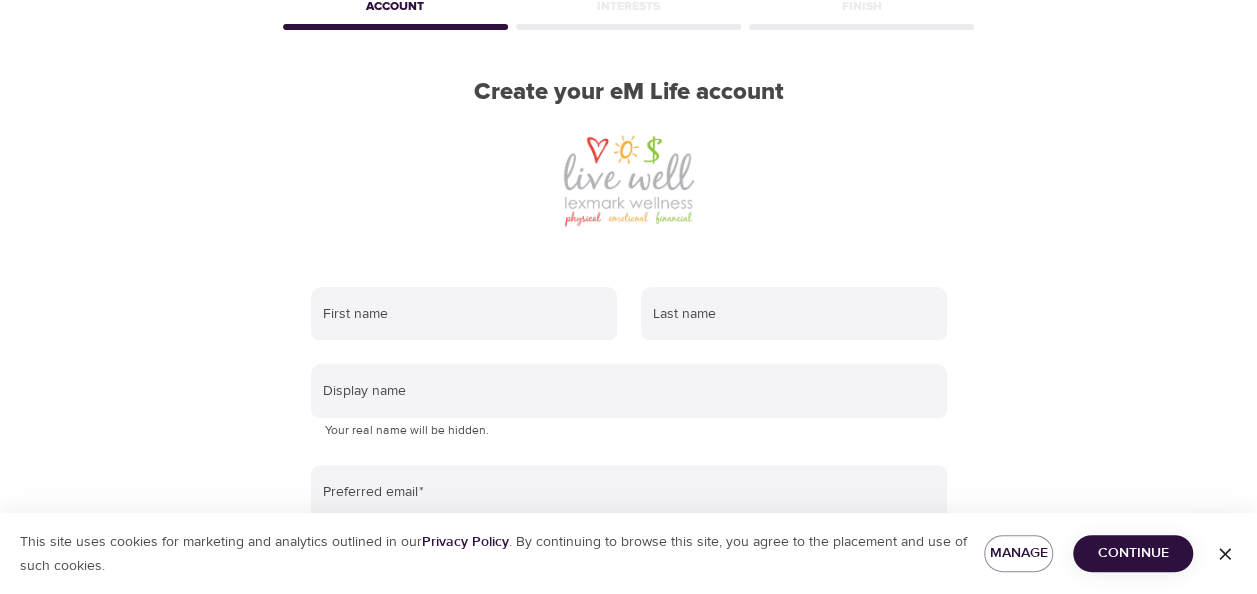 scroll, scrollTop: 140, scrollLeft: 0, axis: vertical 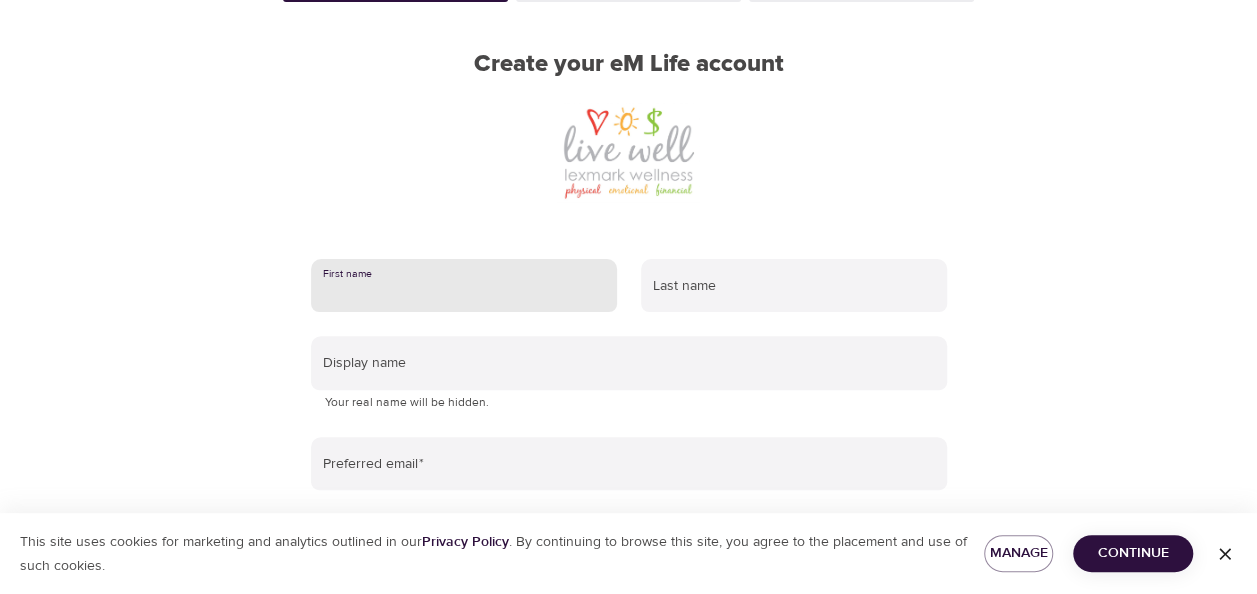click at bounding box center (464, 286) 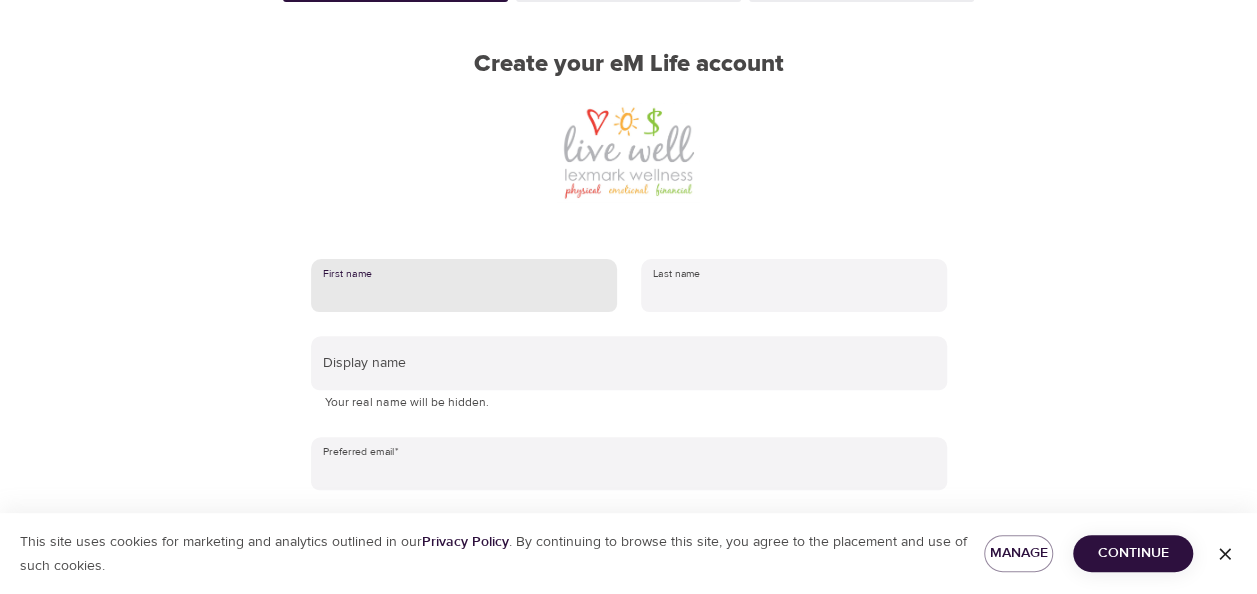 type on "Aleida Soledad" 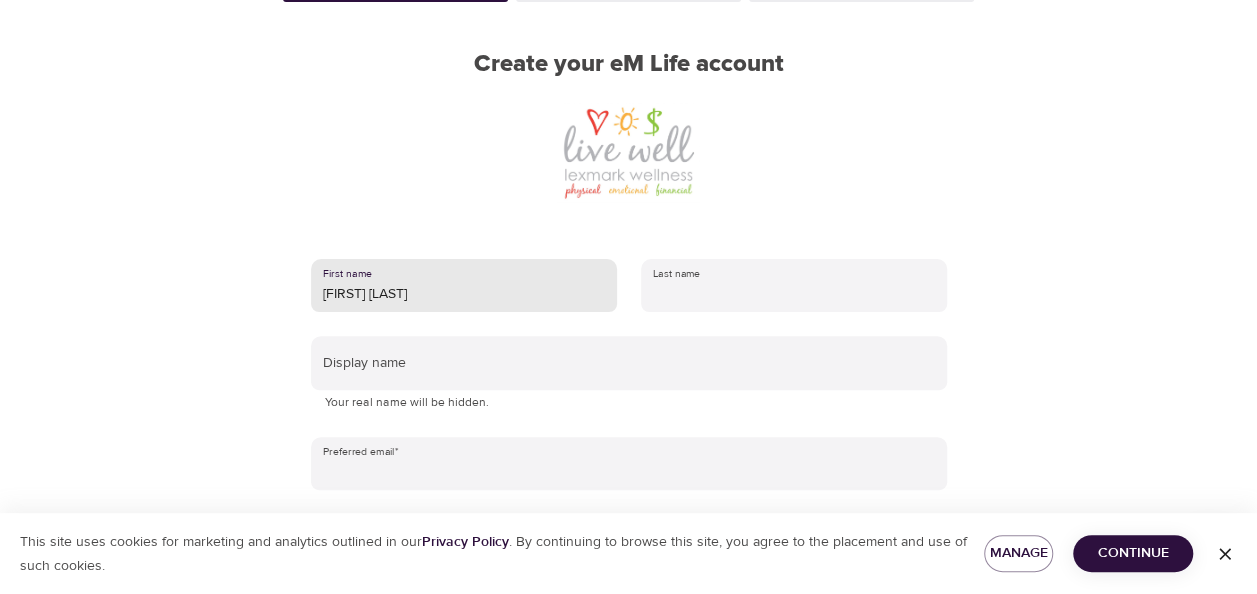 type on "Hernandez" 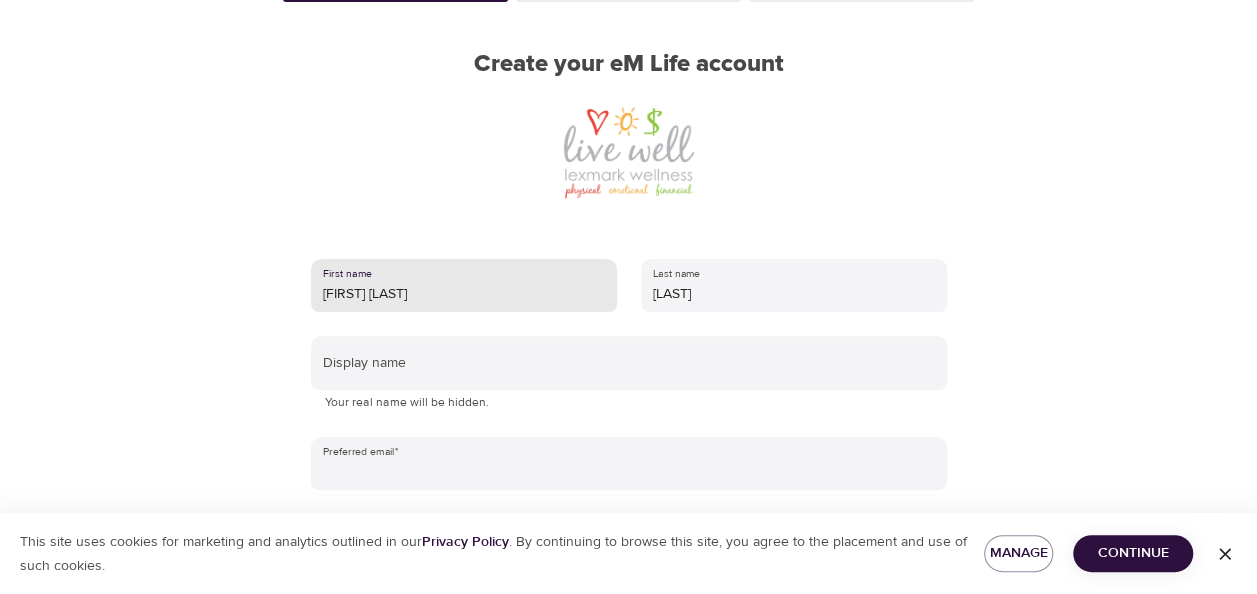 type on "aleidasoledad.hernandezcabrera@lexmark.com" 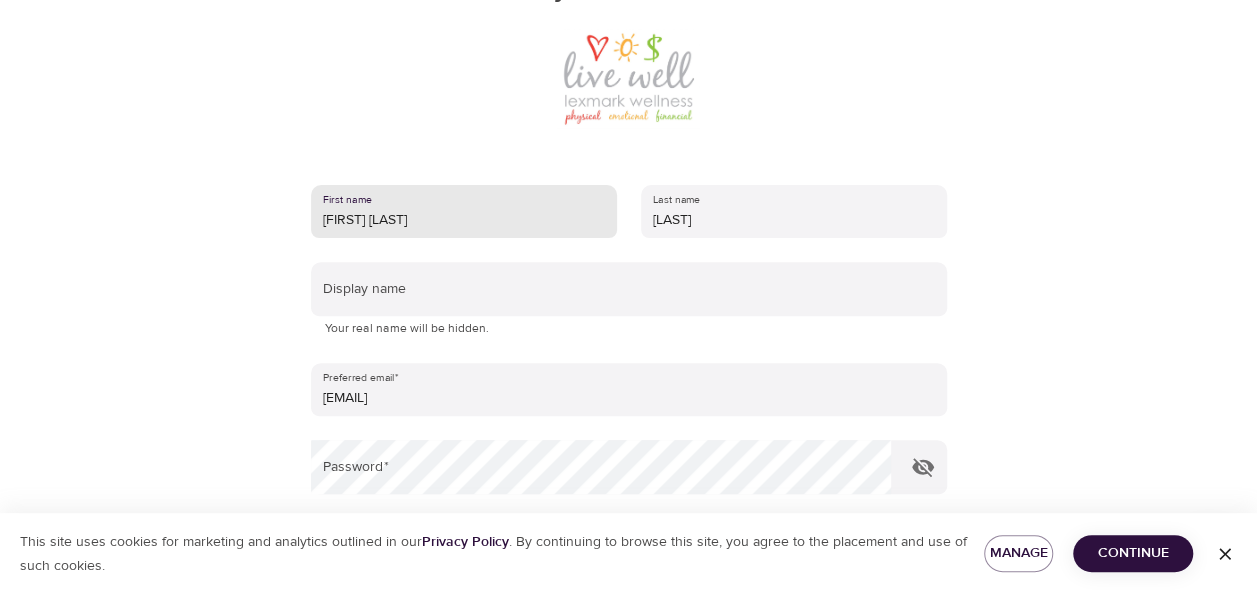 scroll, scrollTop: 280, scrollLeft: 0, axis: vertical 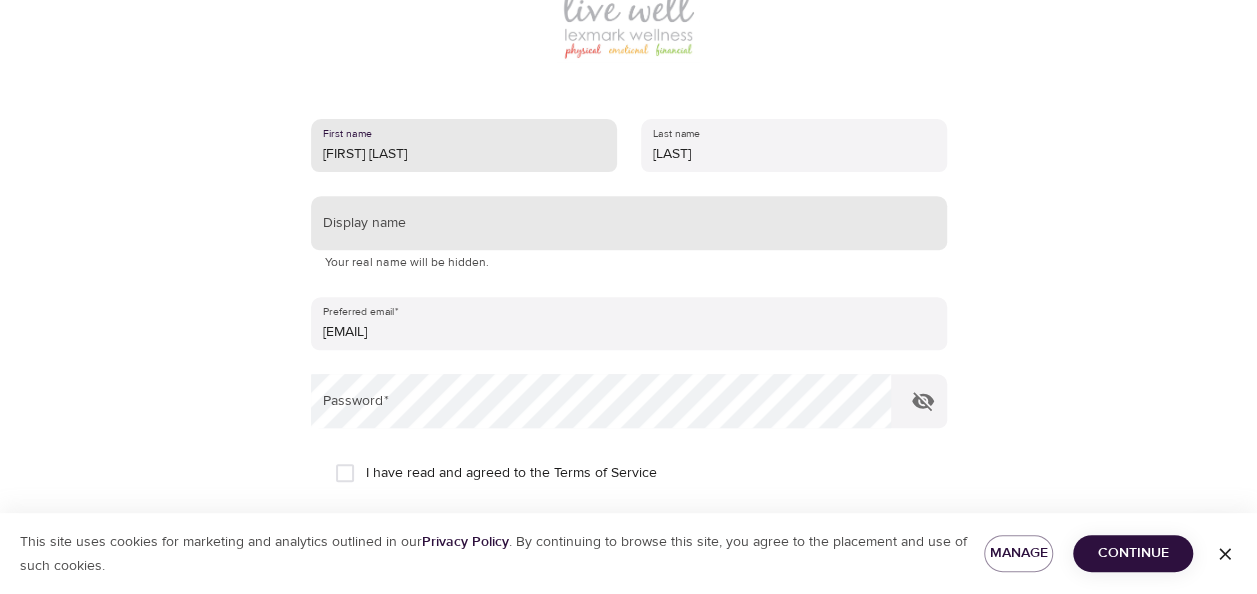 click at bounding box center [629, 223] 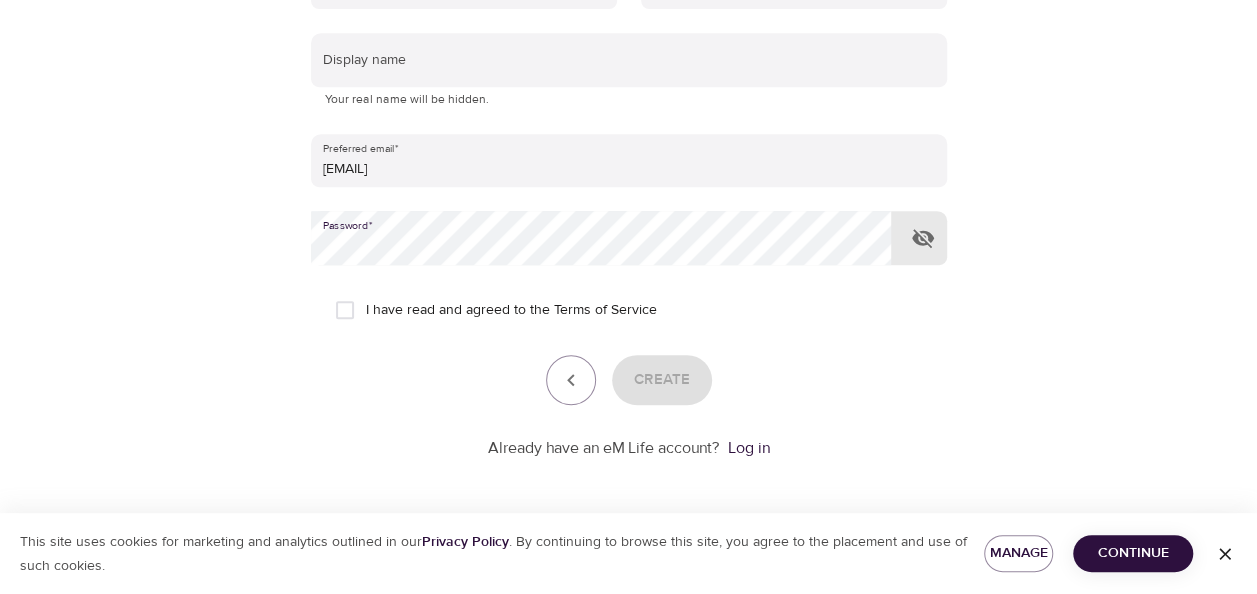 scroll, scrollTop: 442, scrollLeft: 0, axis: vertical 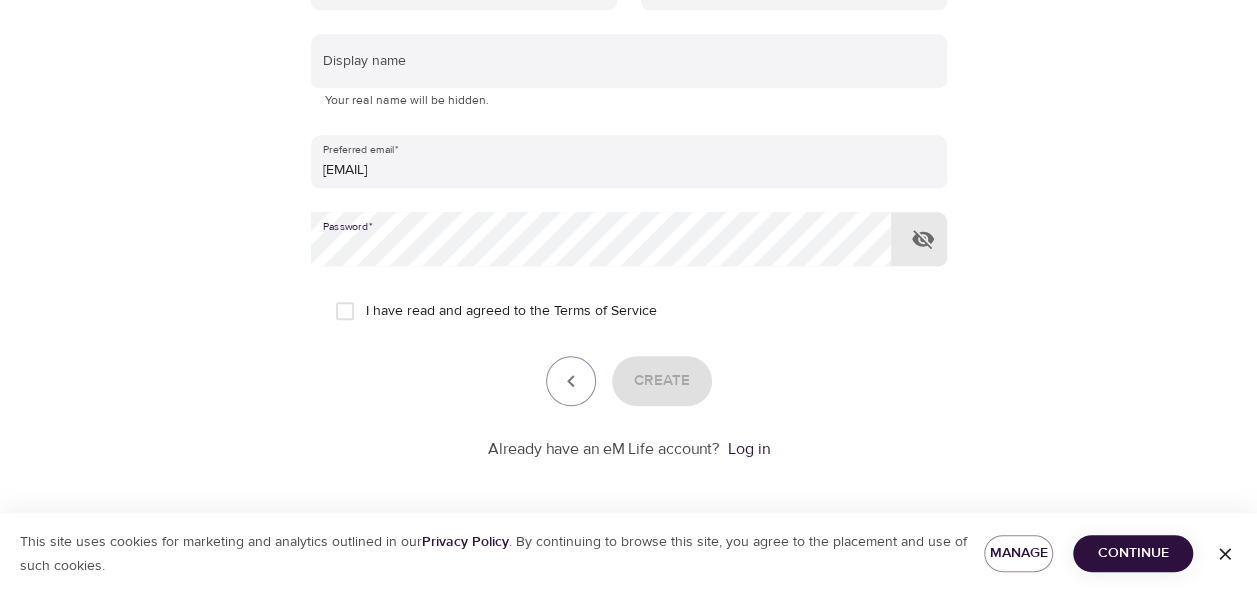 click on "I have read and agreed to the    Terms of Service" at bounding box center (345, 311) 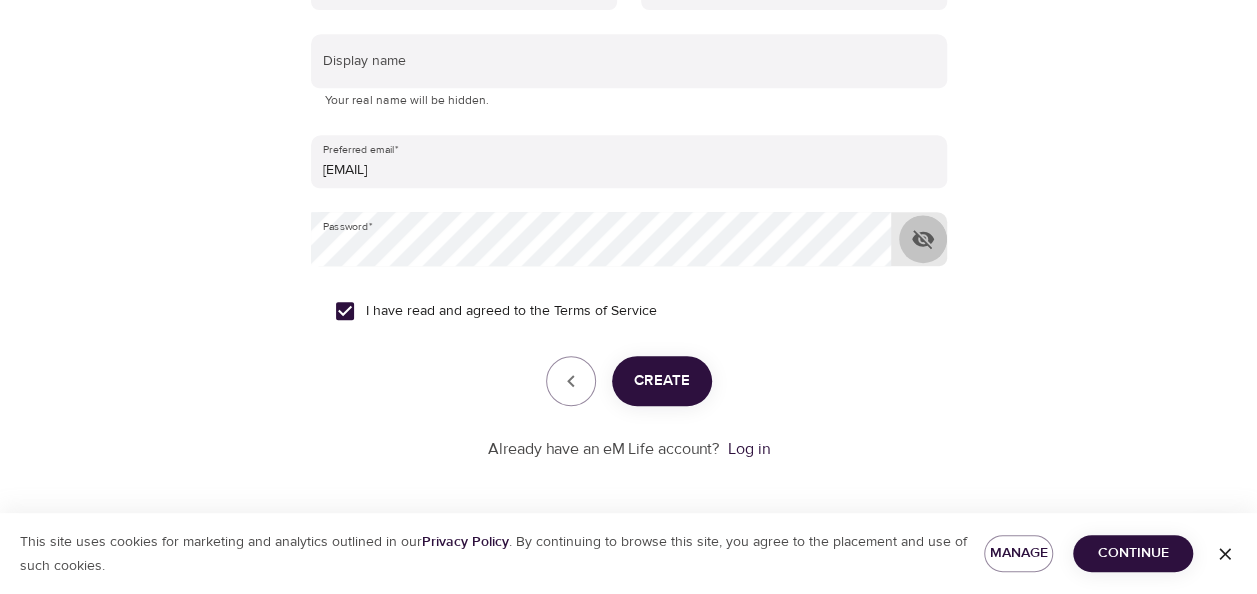 click 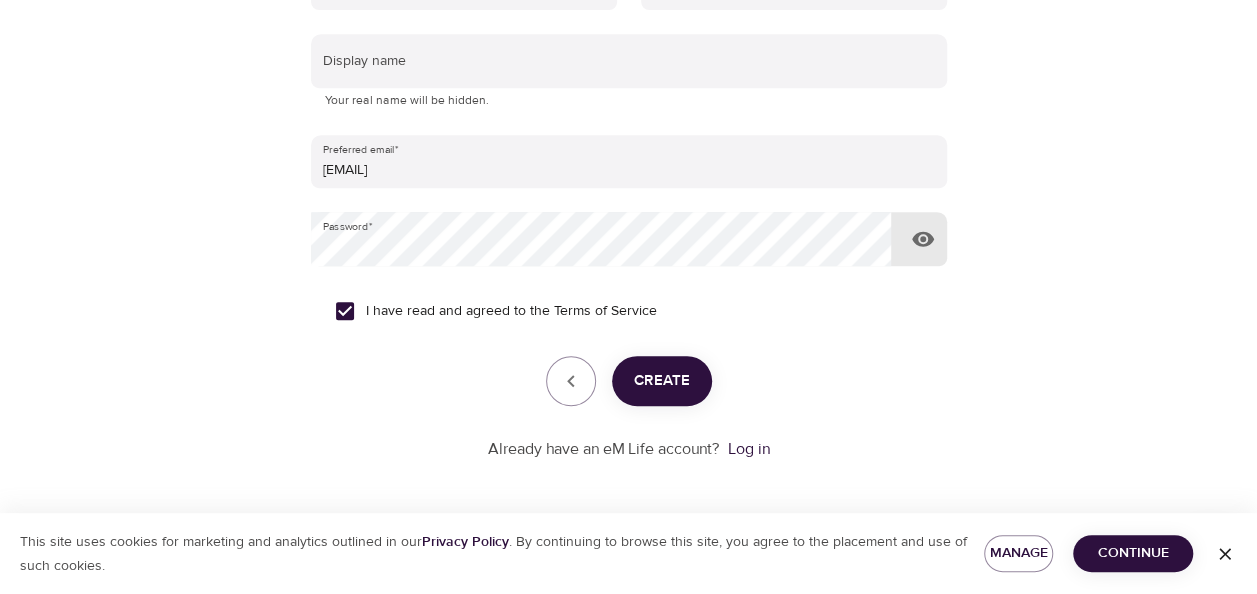 click 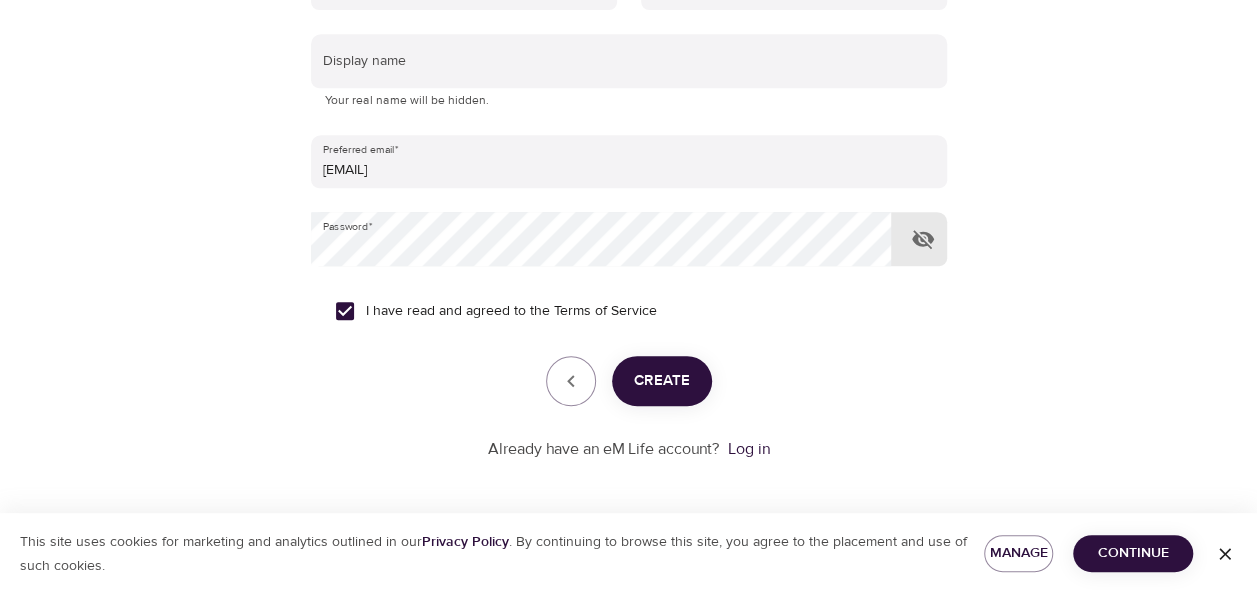click 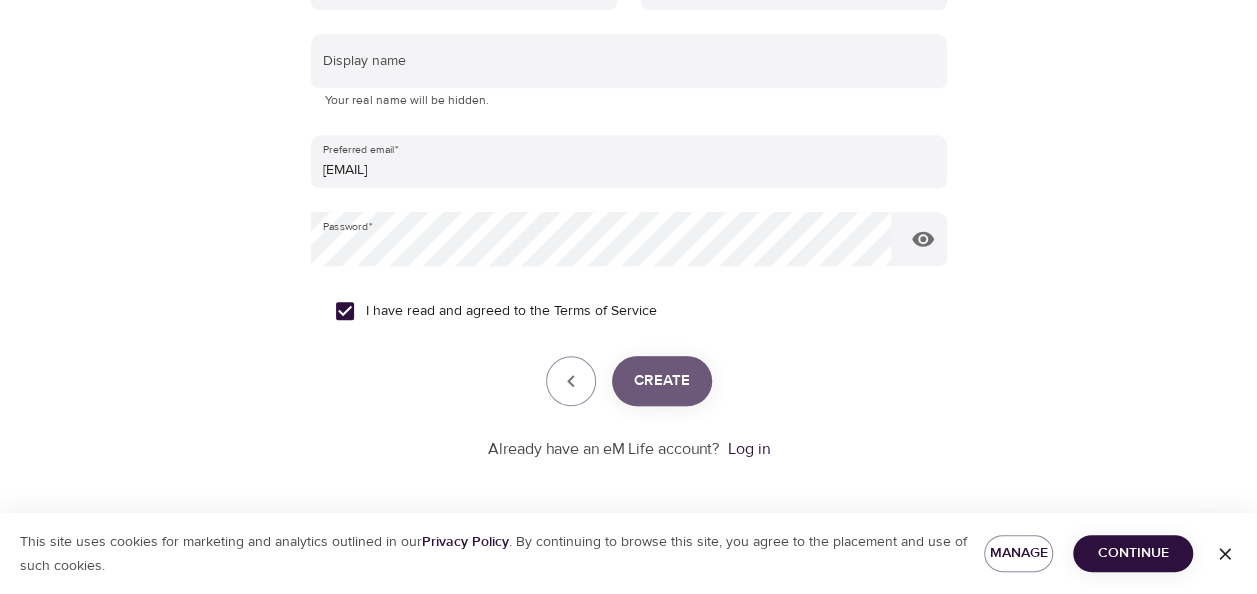 click on "Create" at bounding box center [662, 381] 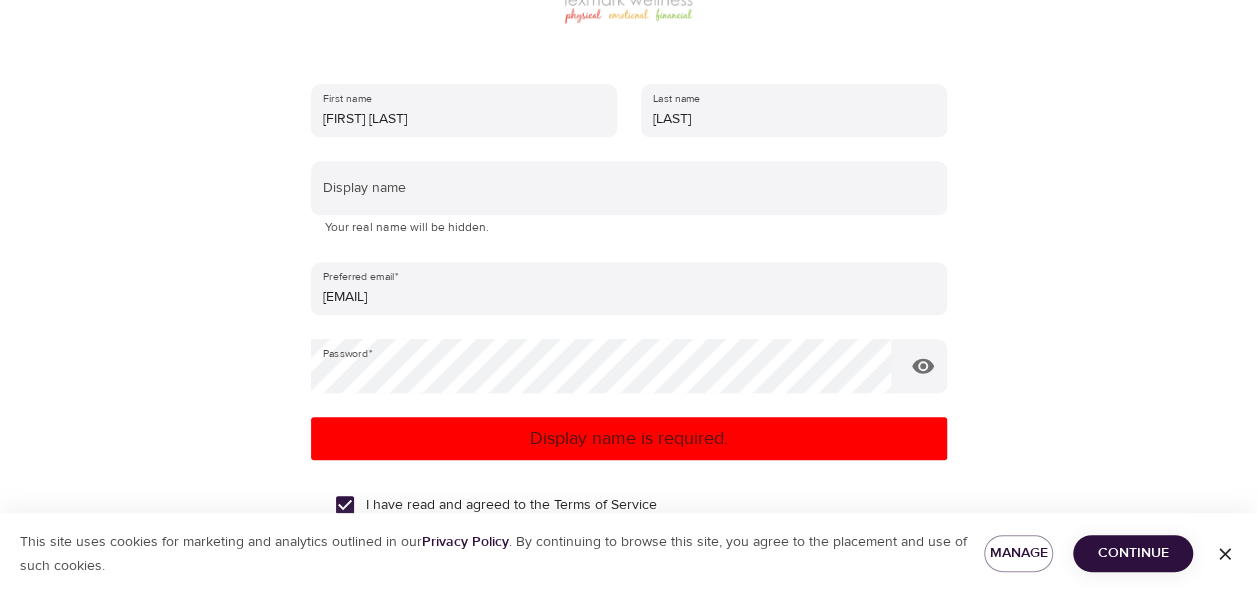 scroll, scrollTop: 304, scrollLeft: 0, axis: vertical 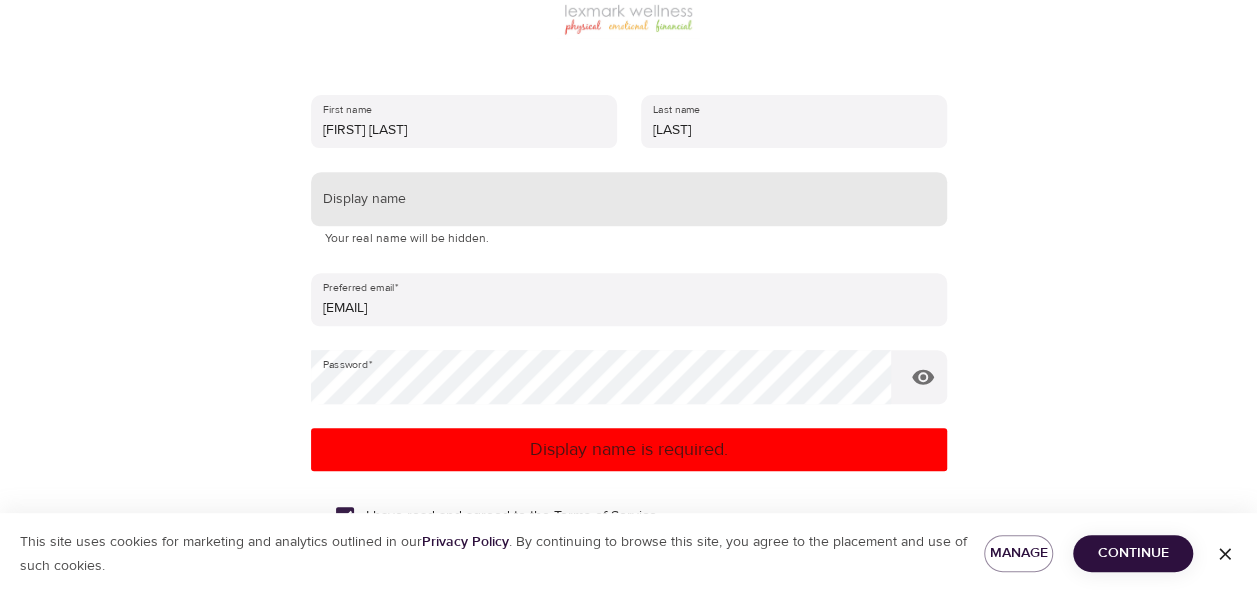 click at bounding box center (629, 199) 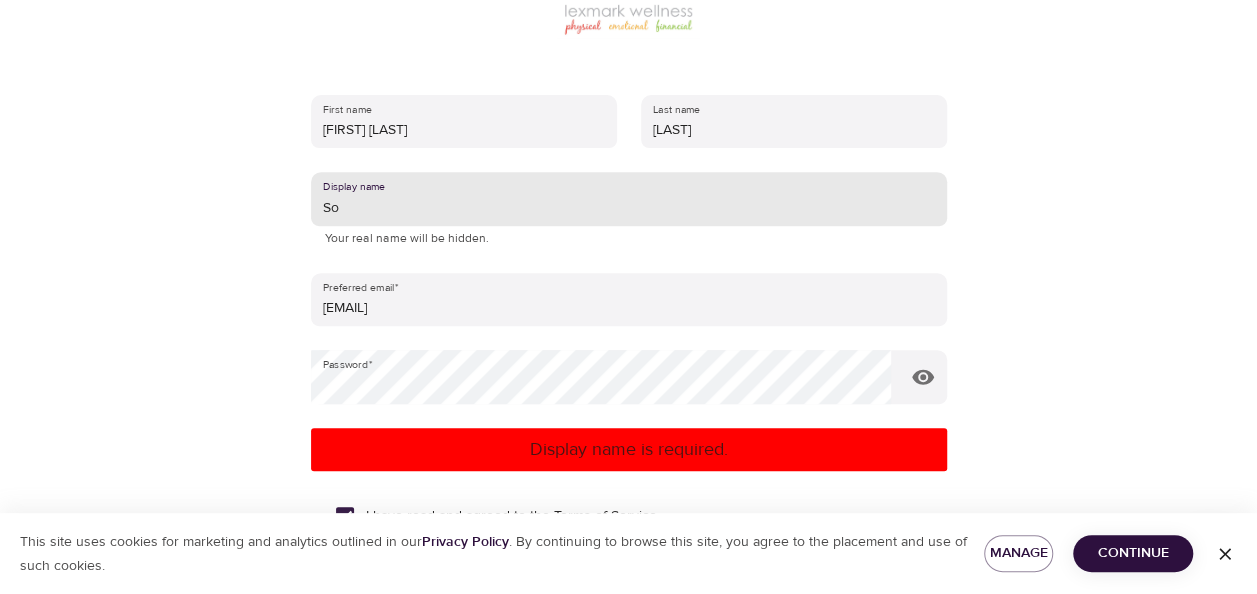 type on "S" 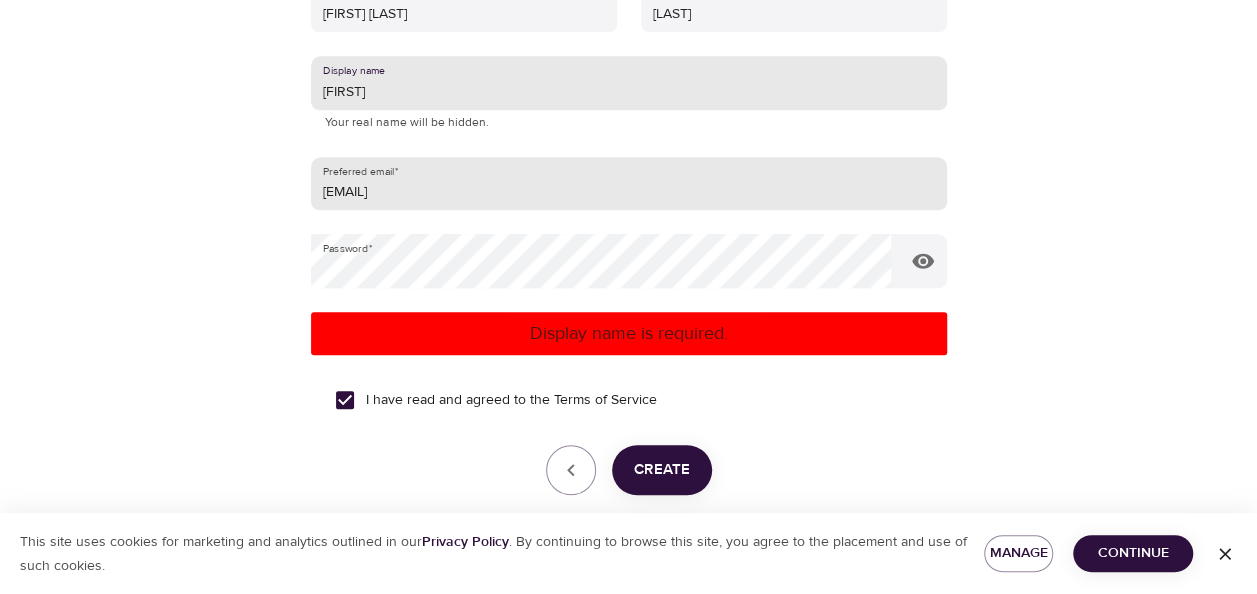 scroll, scrollTop: 432, scrollLeft: 0, axis: vertical 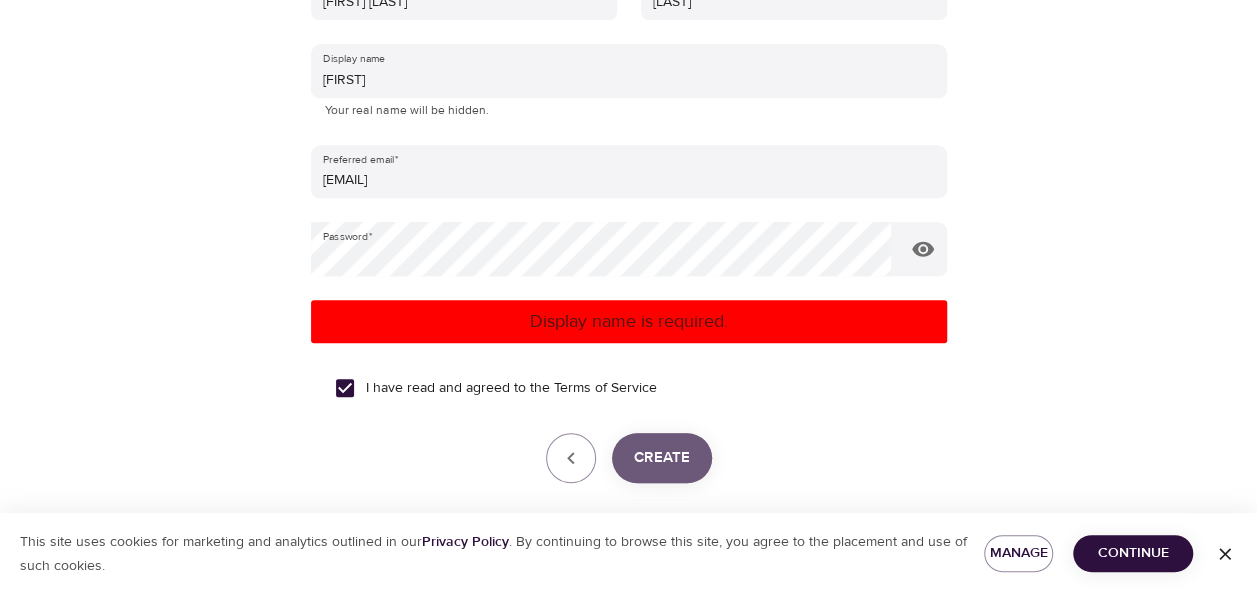 click on "Create" at bounding box center (662, 458) 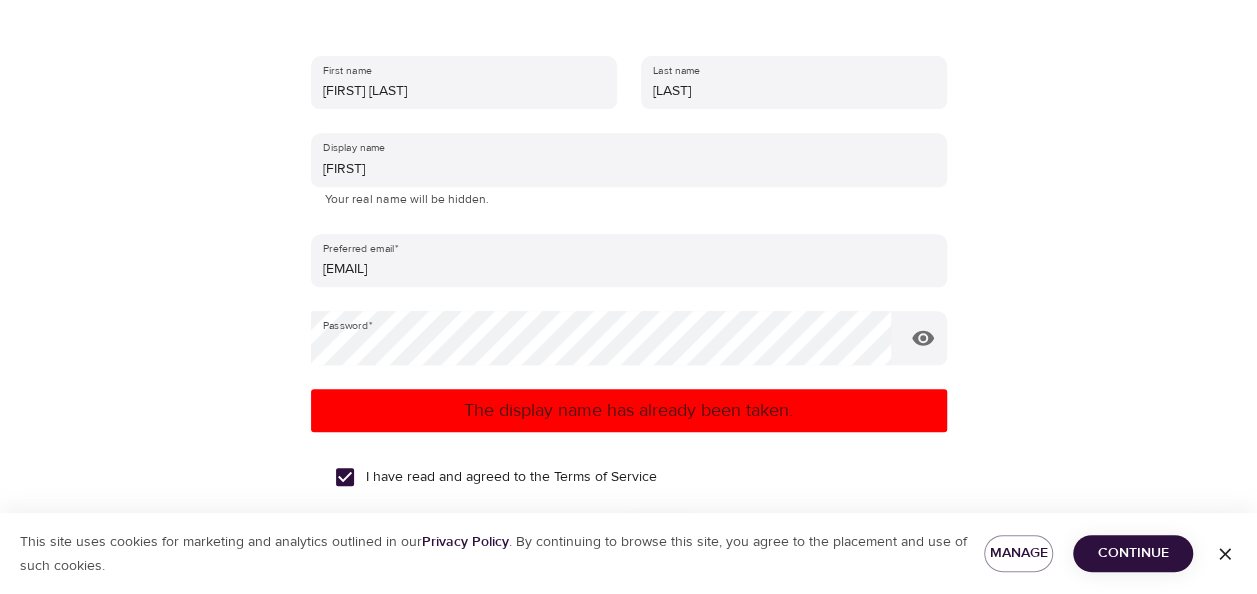 scroll, scrollTop: 342, scrollLeft: 0, axis: vertical 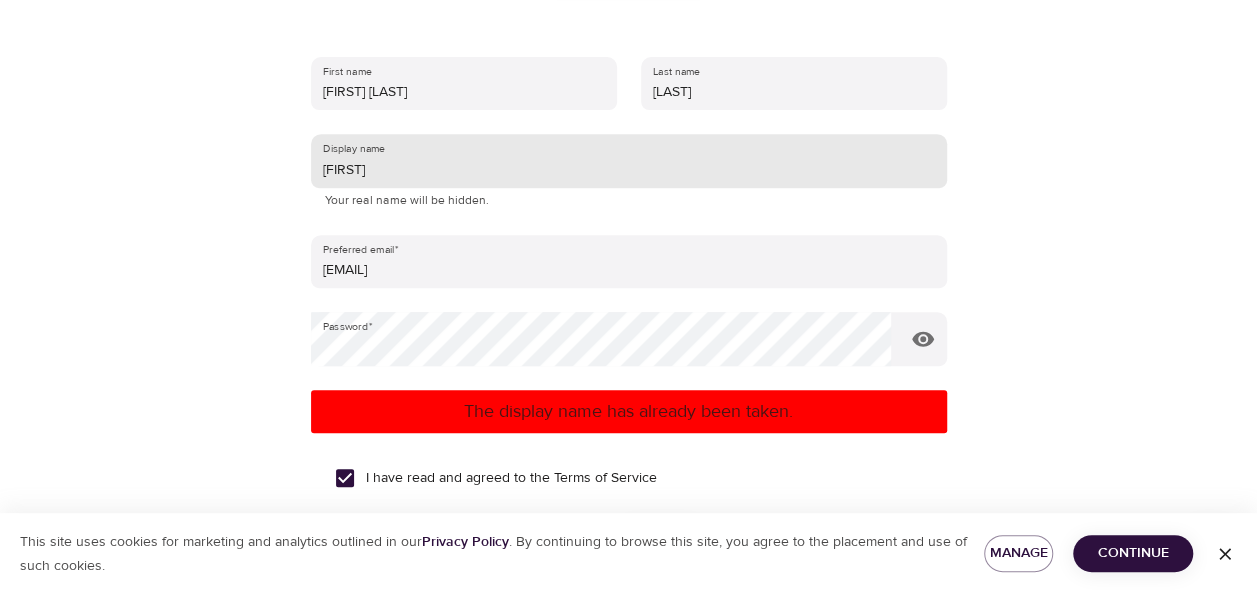 click on "Ale" at bounding box center [629, 161] 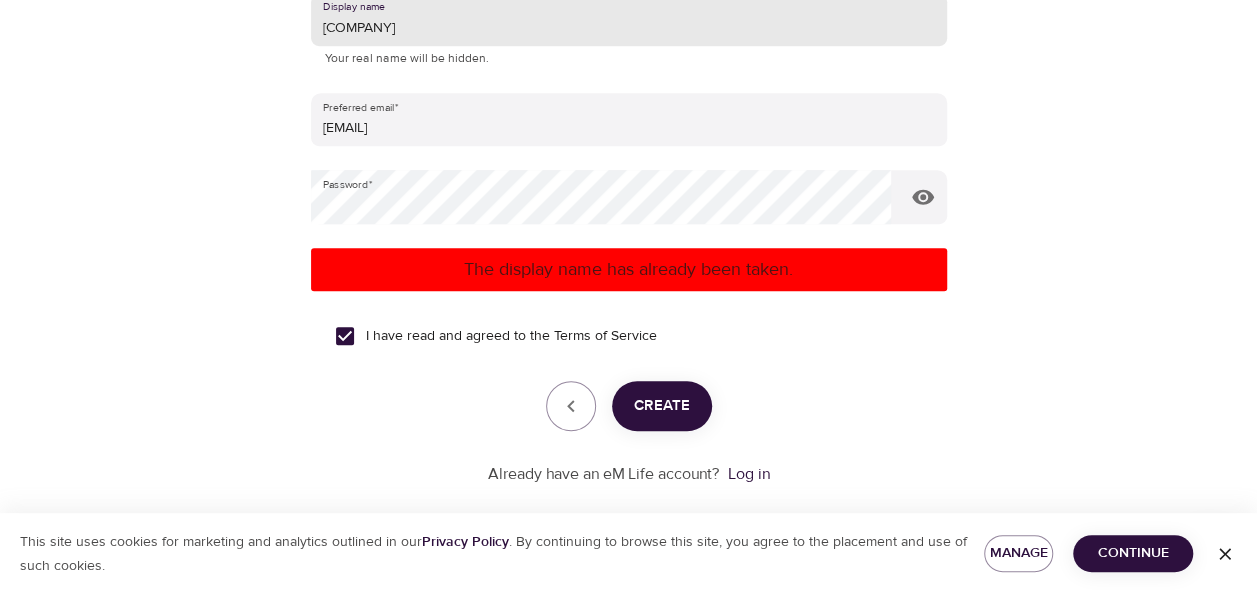 type on "AleSol" 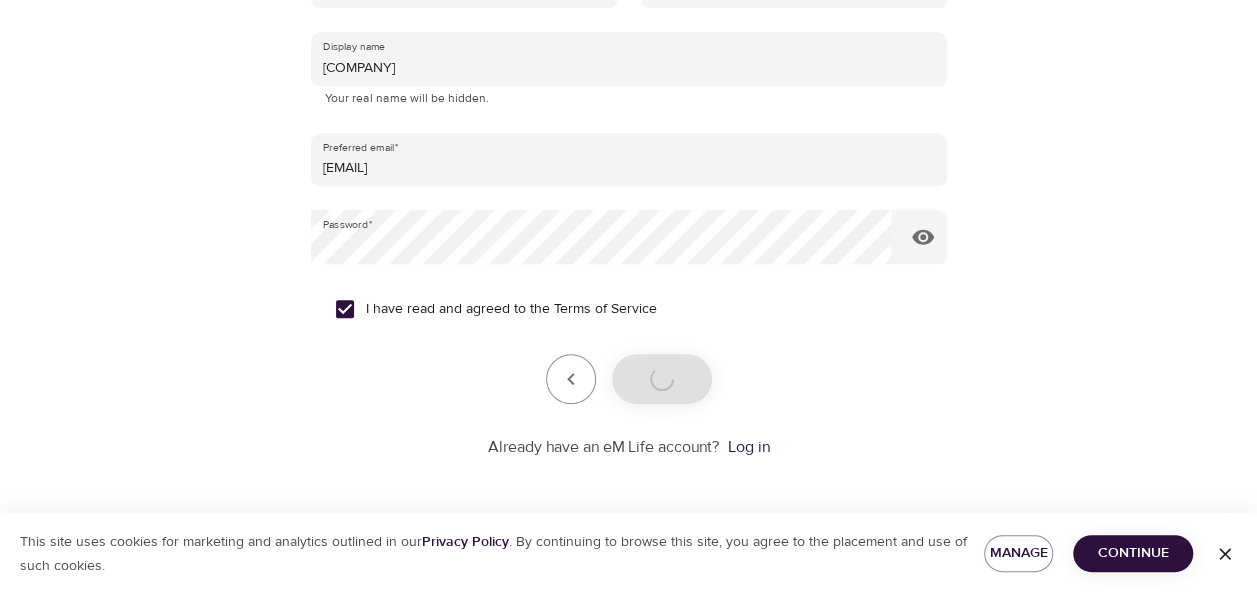 scroll, scrollTop: 443, scrollLeft: 0, axis: vertical 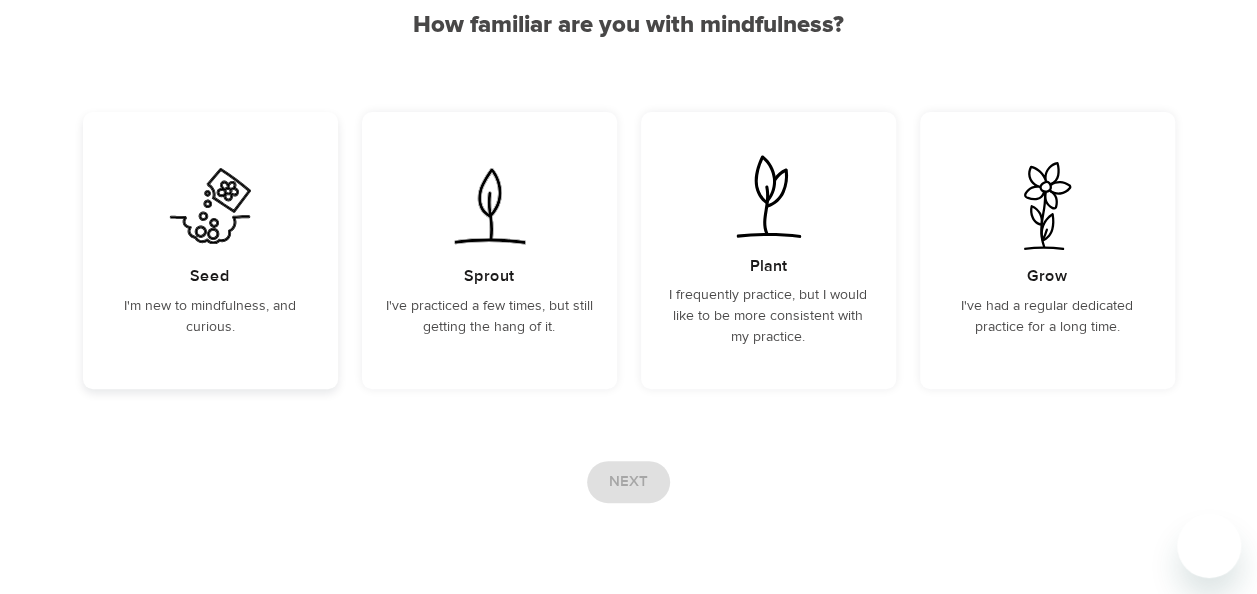 click on "Seed" at bounding box center [210, 276] 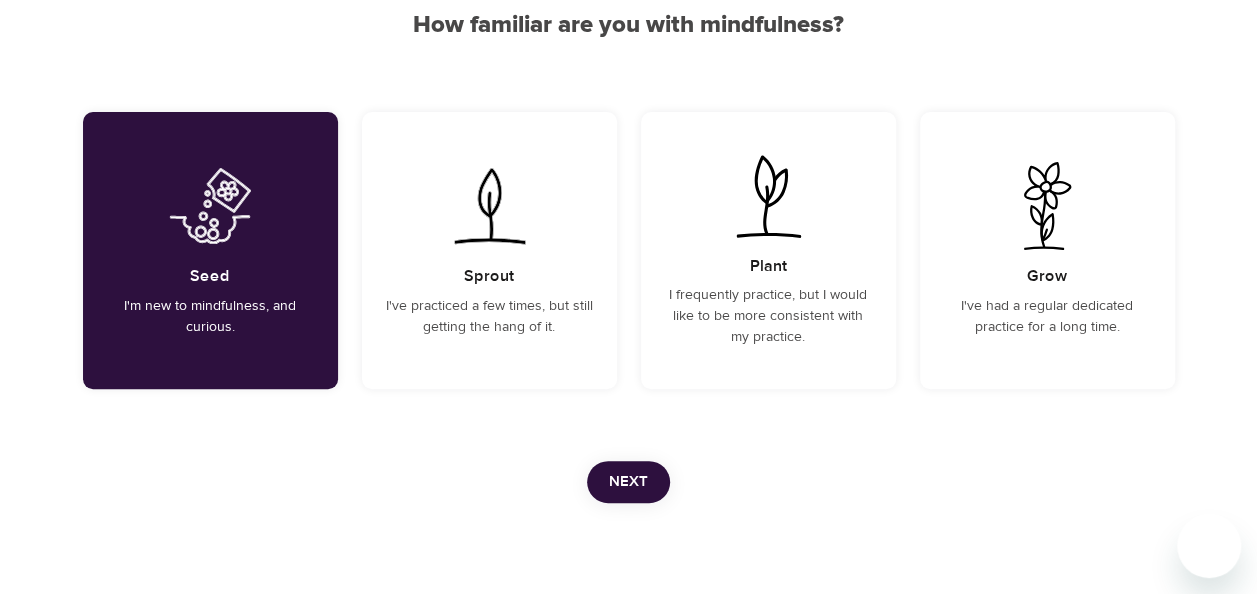 click on "Next" at bounding box center (628, 482) 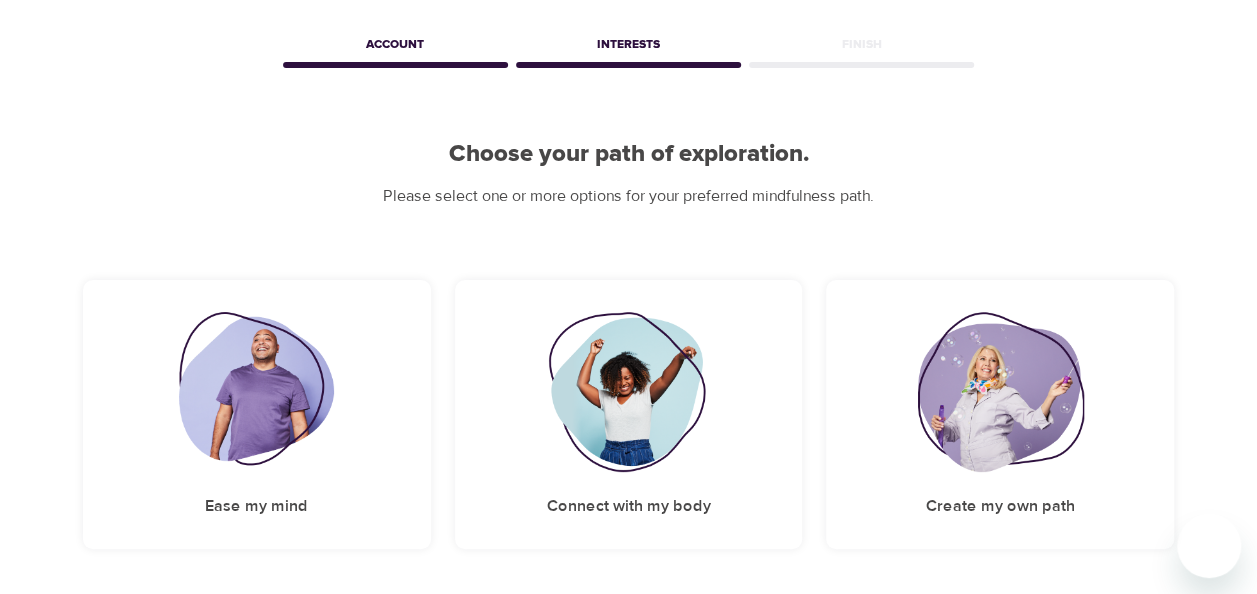 scroll, scrollTop: 234, scrollLeft: 0, axis: vertical 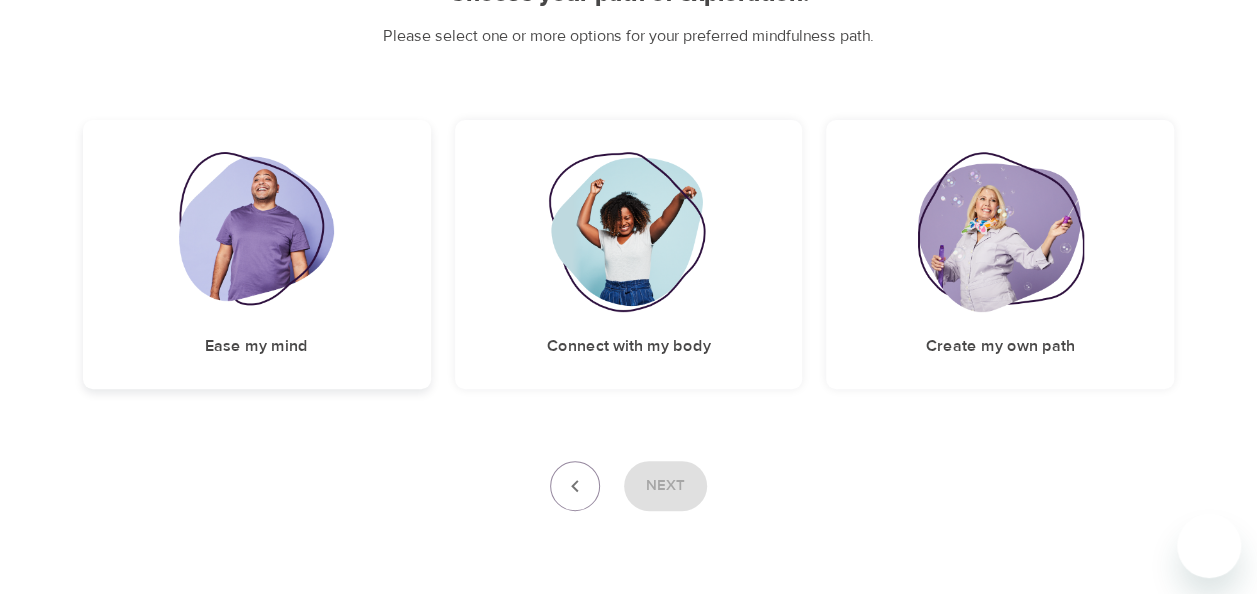 click at bounding box center (256, 232) 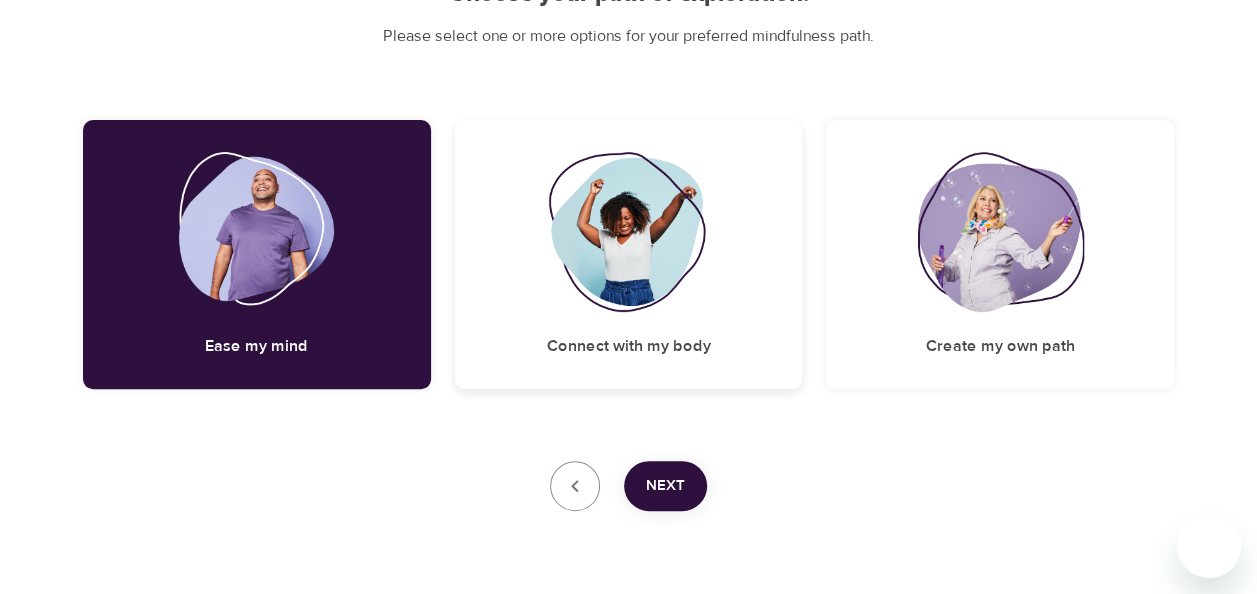 click on "Connect with my body" at bounding box center [629, 254] 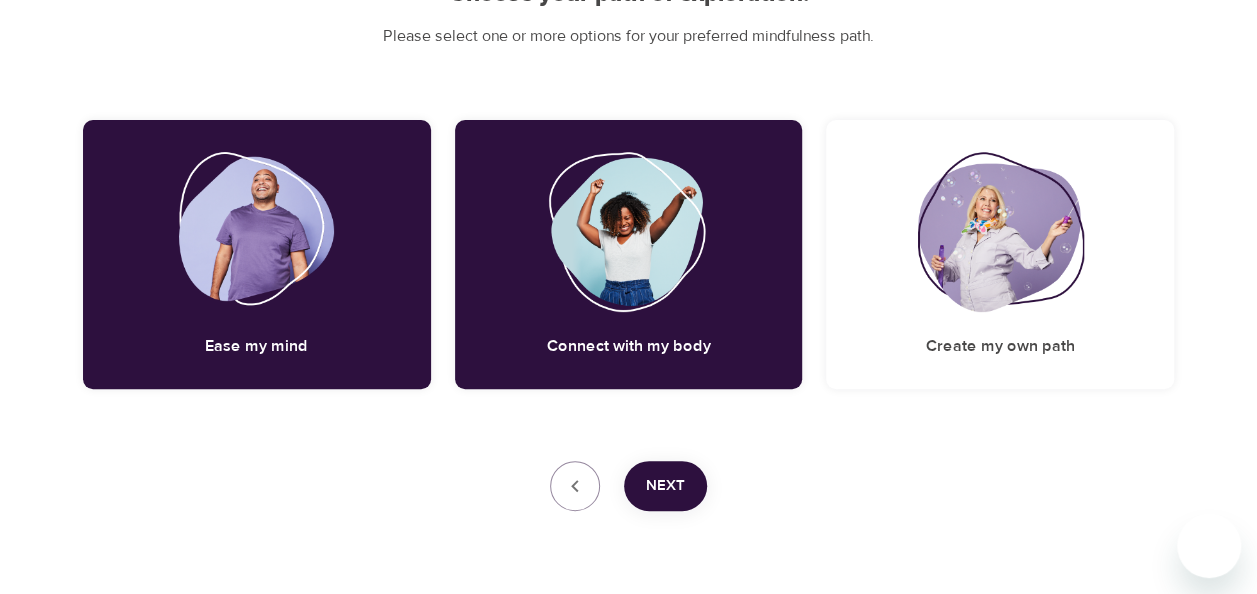 click on "Next" at bounding box center (665, 486) 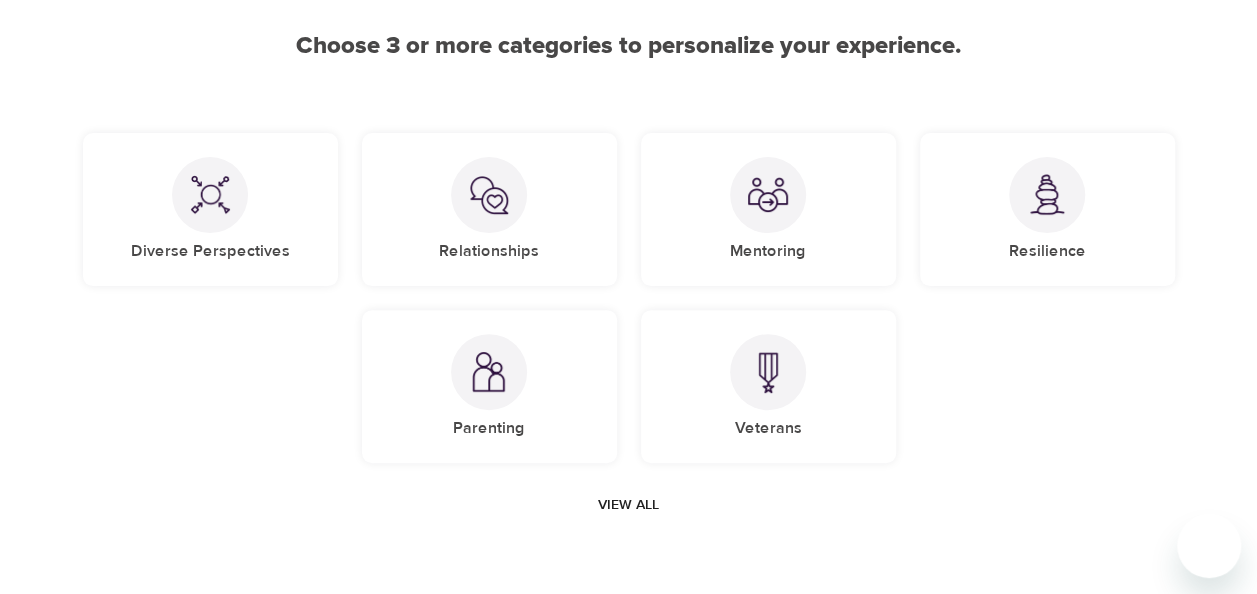 scroll, scrollTop: 174, scrollLeft: 0, axis: vertical 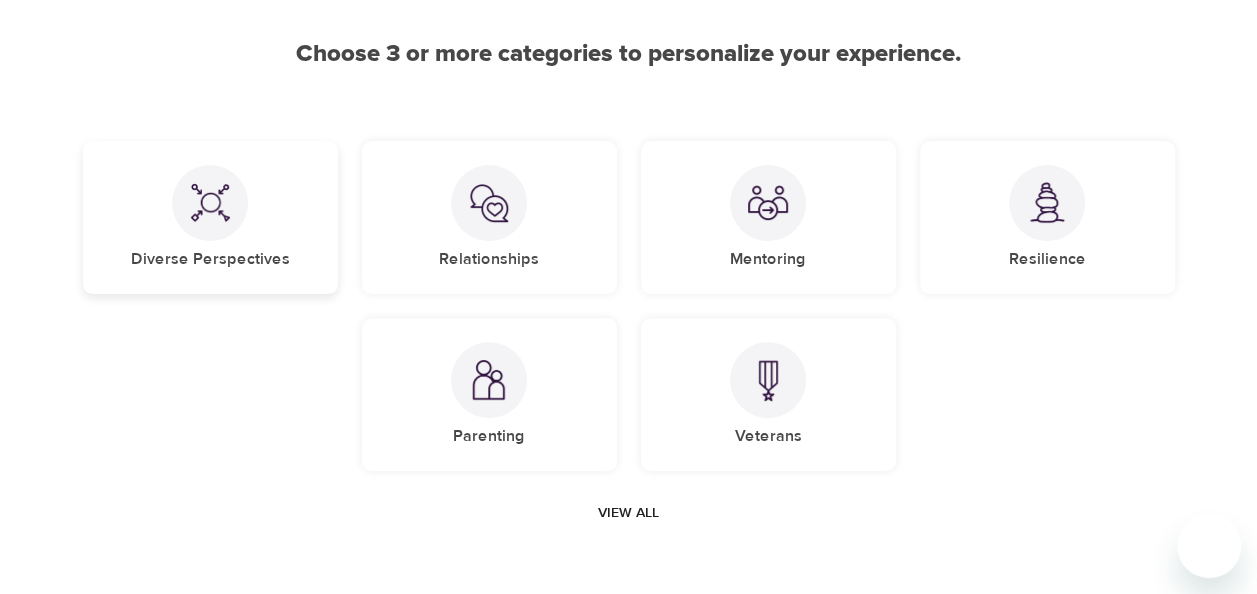 click on "Diverse Perspectives" at bounding box center [210, 217] 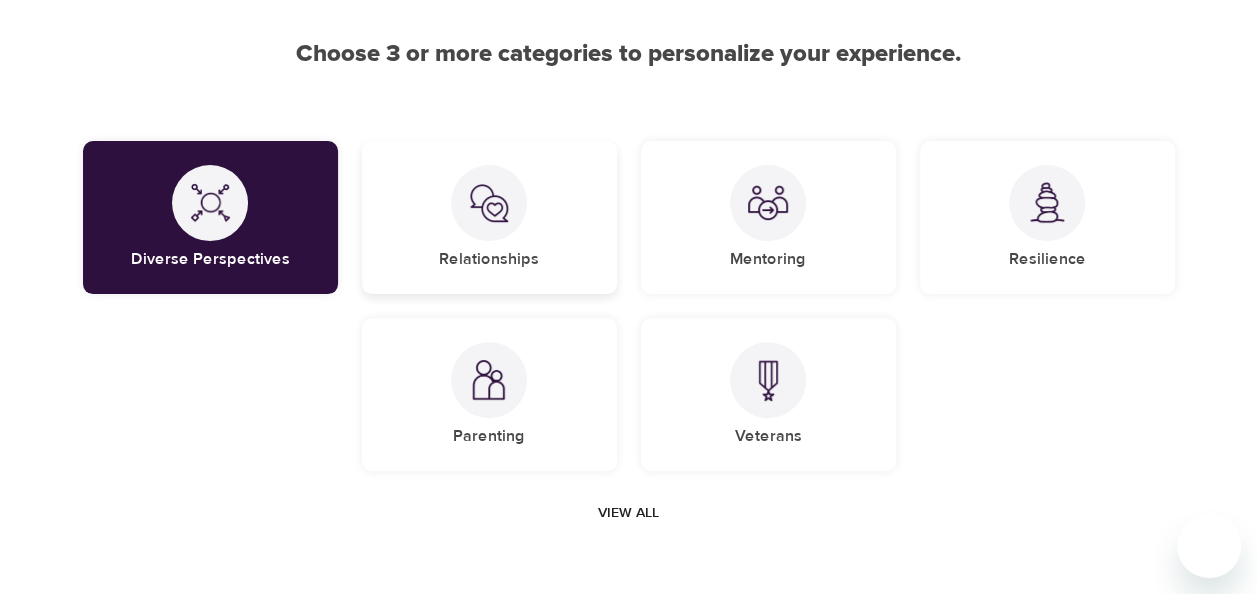 click on "Relationships" at bounding box center [489, 217] 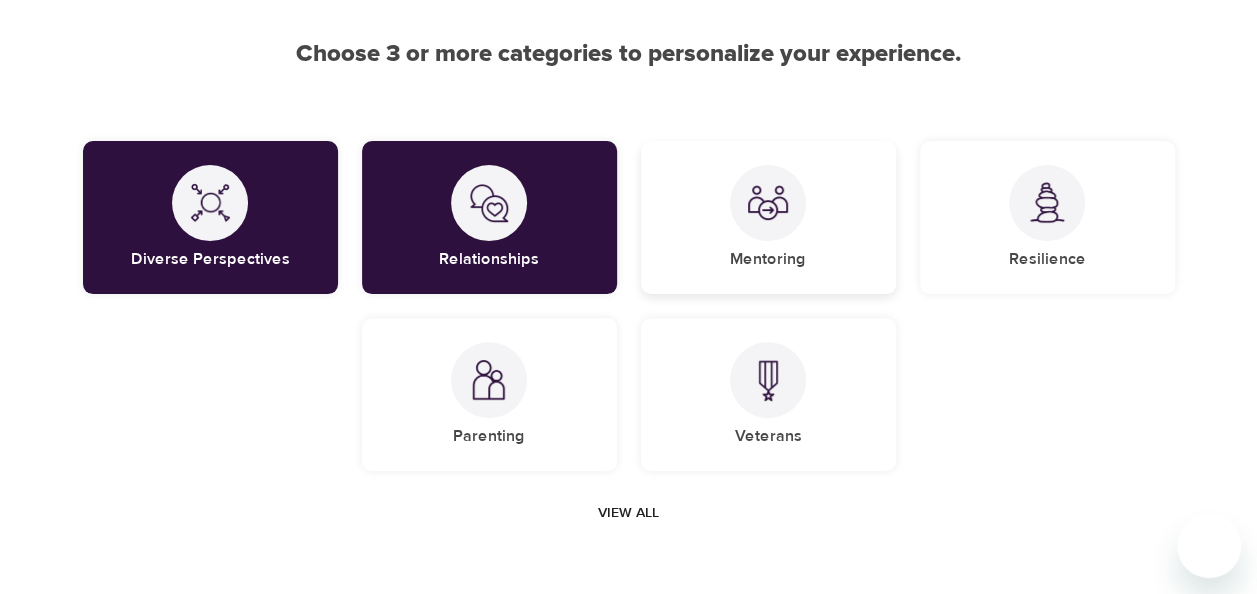 click on "Mentoring" at bounding box center (768, 217) 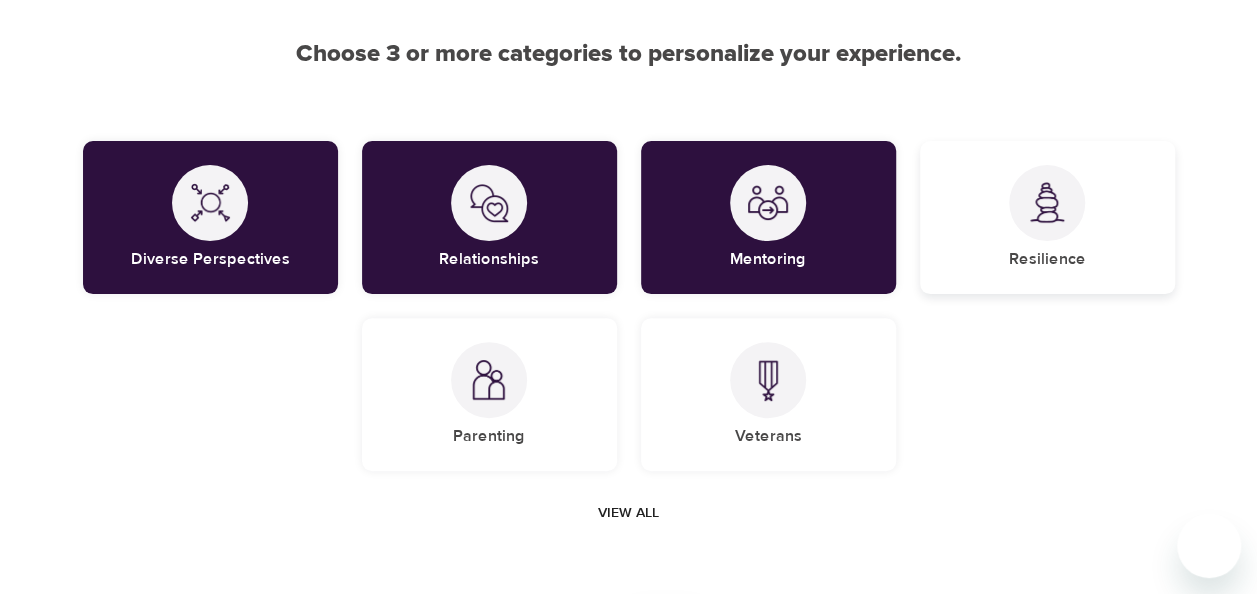 click at bounding box center [1047, 202] 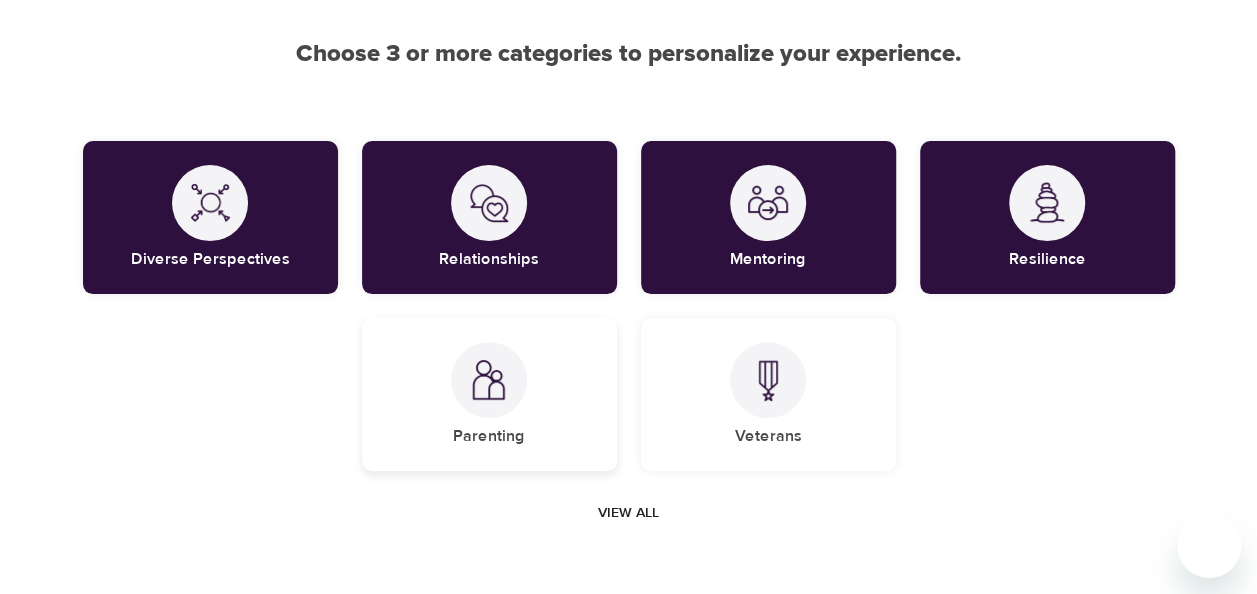 click at bounding box center (489, 380) 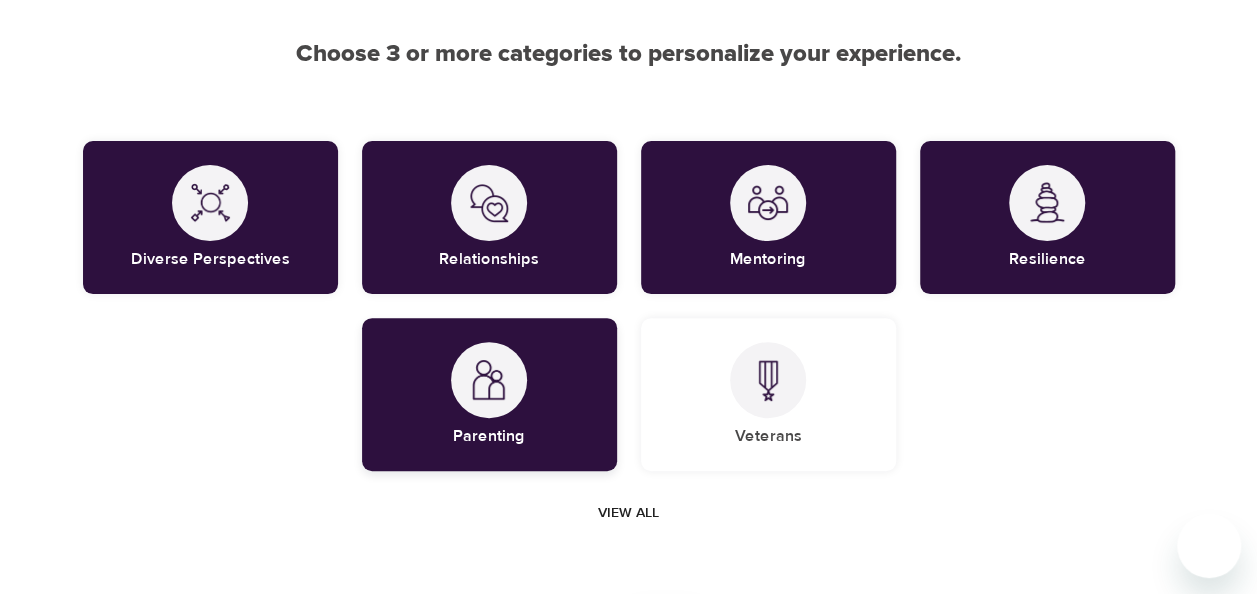click at bounding box center [489, 380] 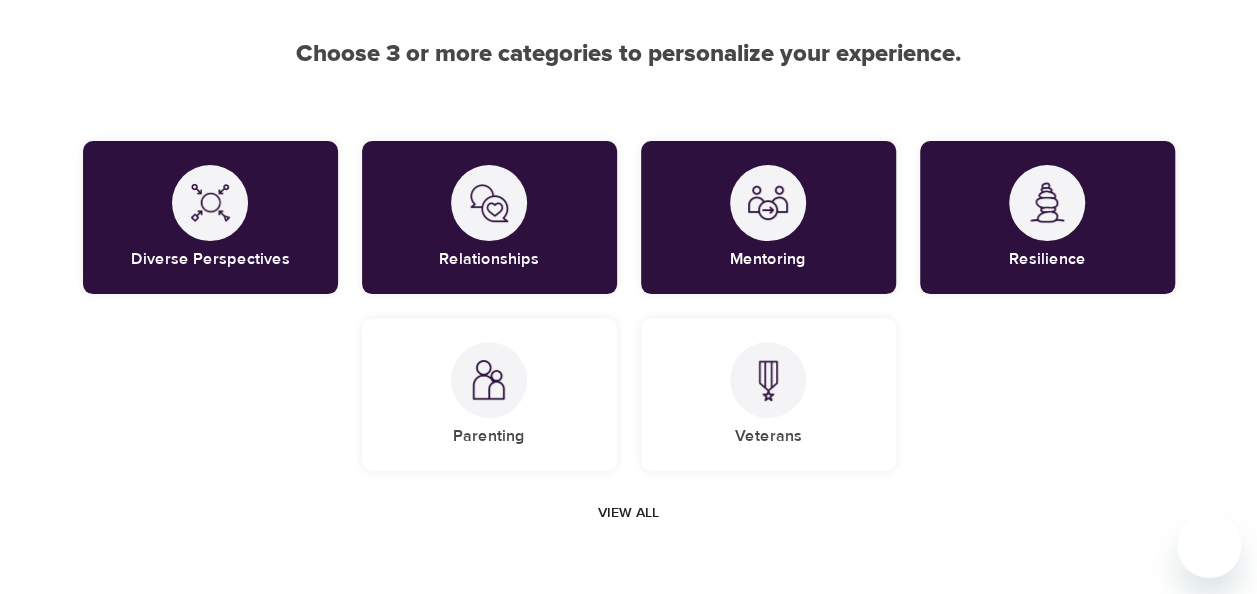 click on "View all" at bounding box center [628, 513] 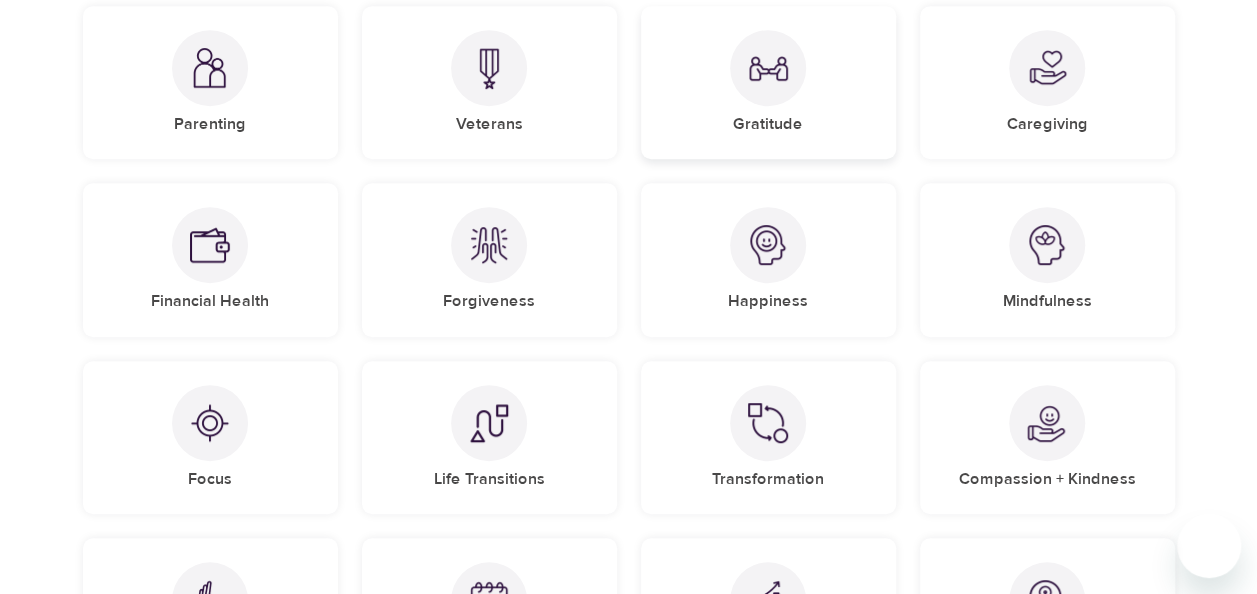 scroll, scrollTop: 486, scrollLeft: 0, axis: vertical 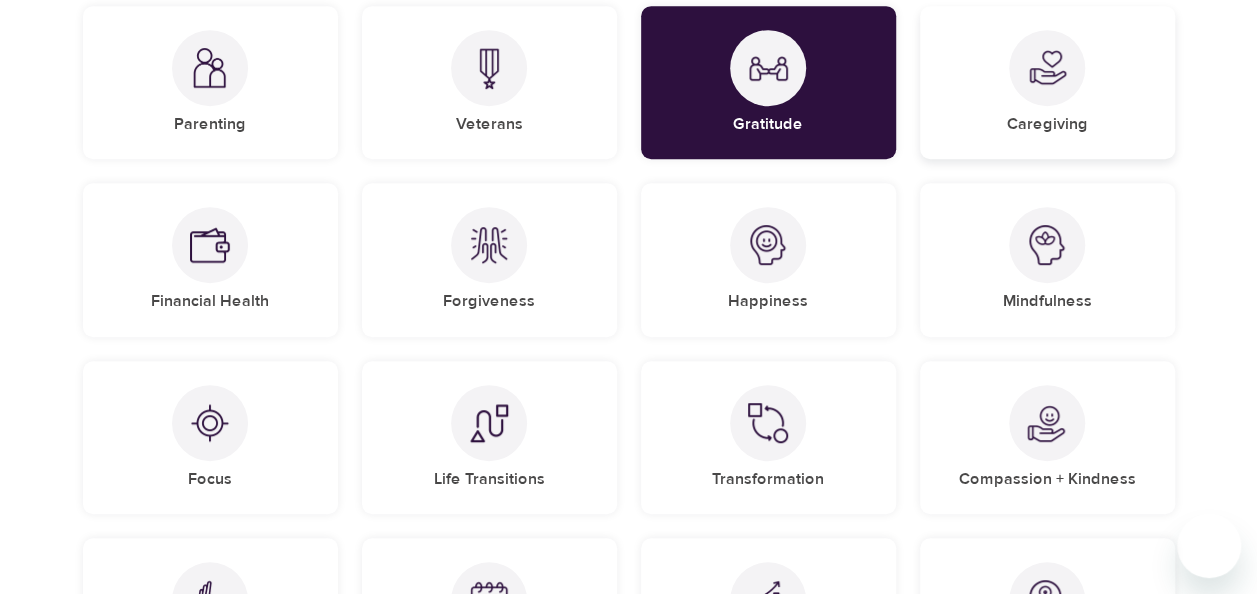 click at bounding box center (1047, 68) 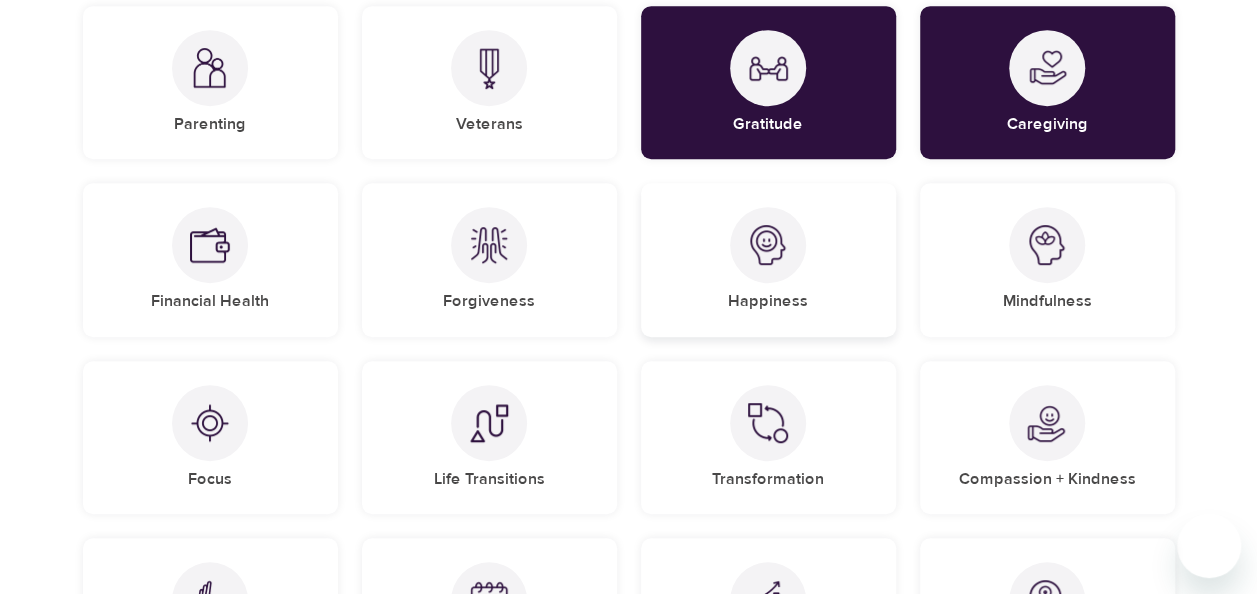 click on "Happiness" at bounding box center (768, 259) 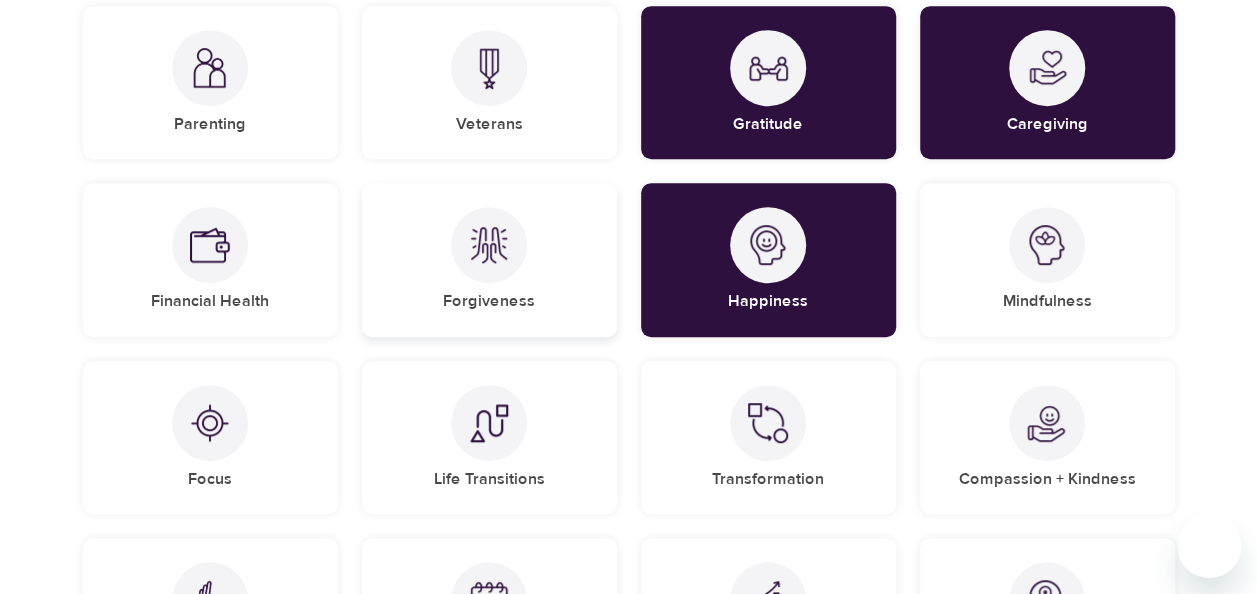 click at bounding box center (489, 245) 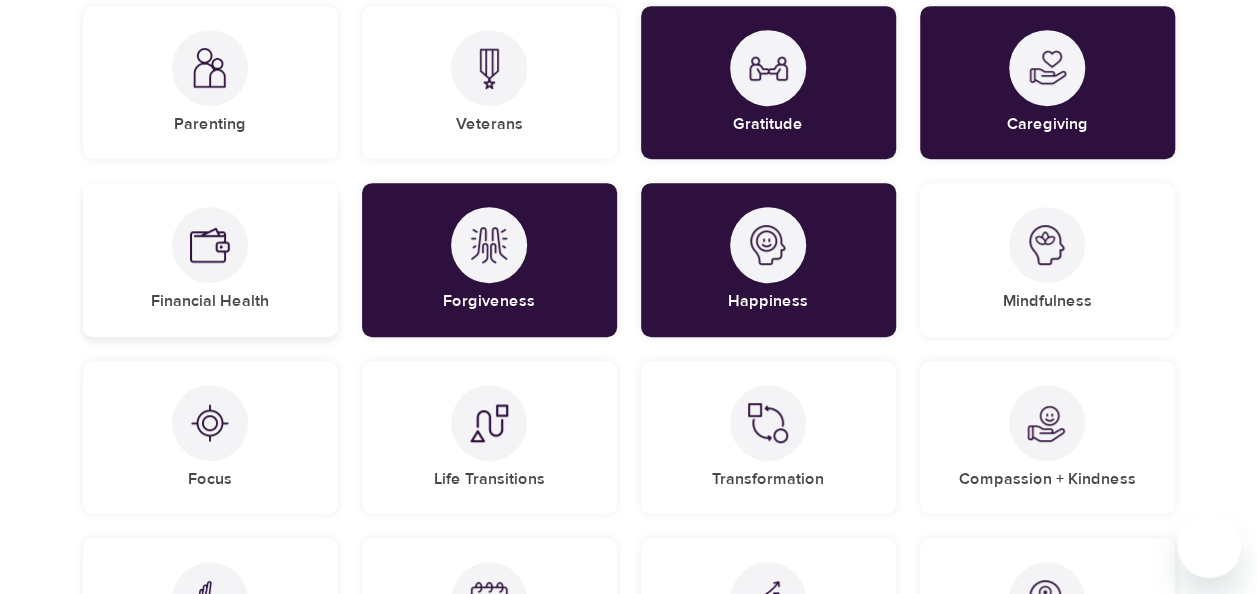 click at bounding box center (210, 245) 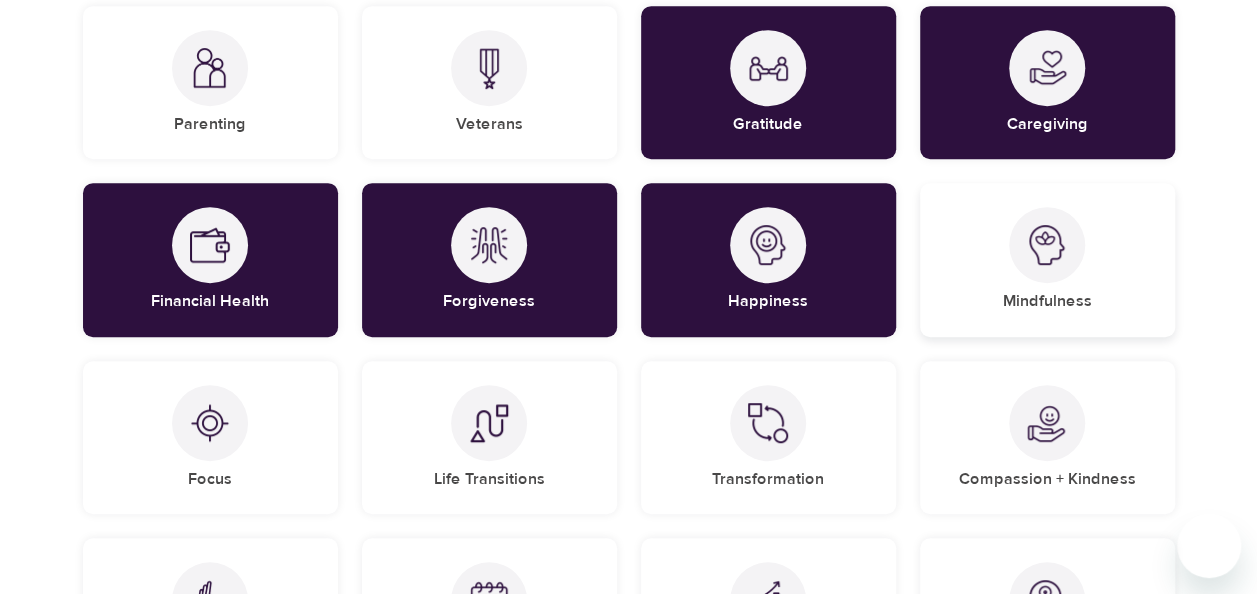 click on "Mindfulness" at bounding box center [1047, 259] 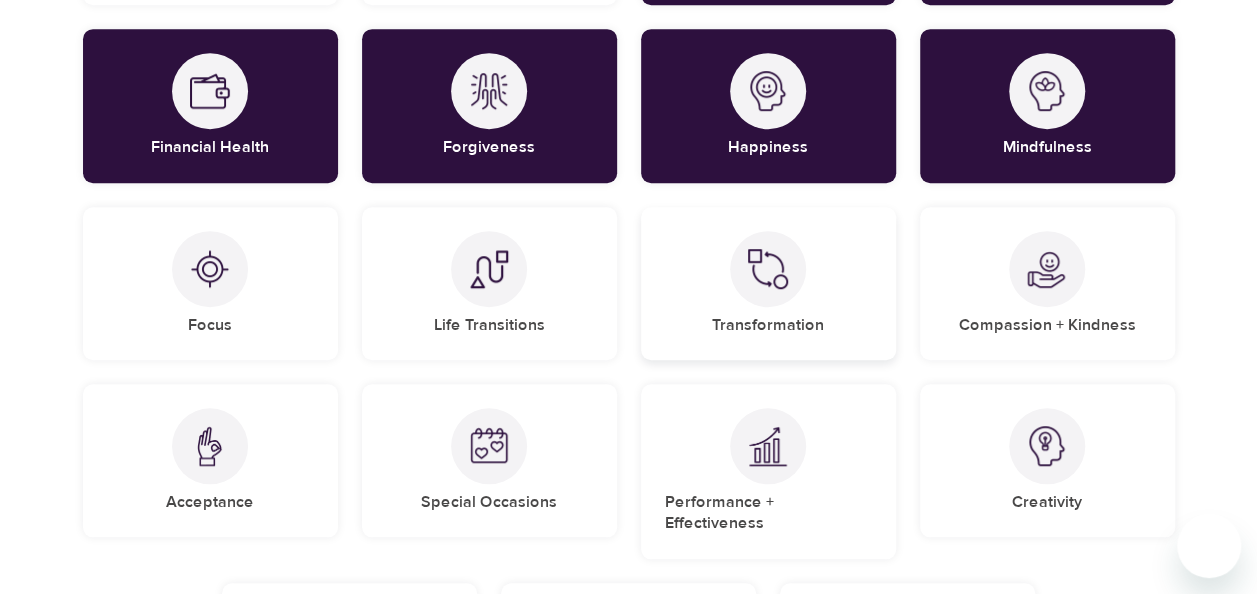 scroll, scrollTop: 638, scrollLeft: 0, axis: vertical 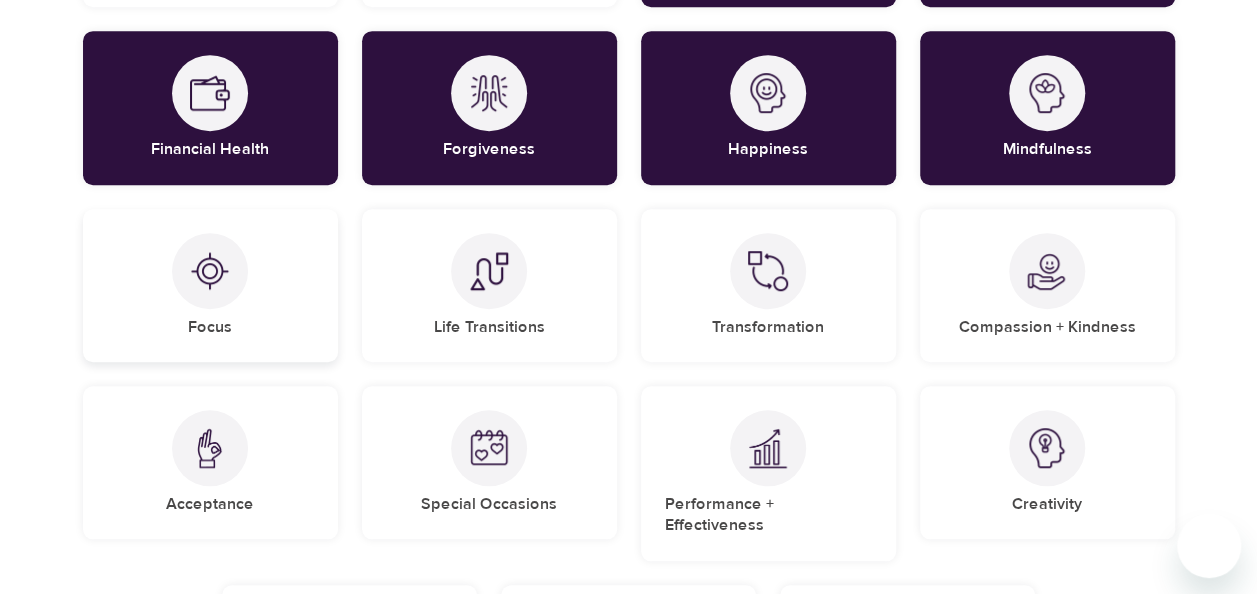 click on "Focus" at bounding box center [210, 285] 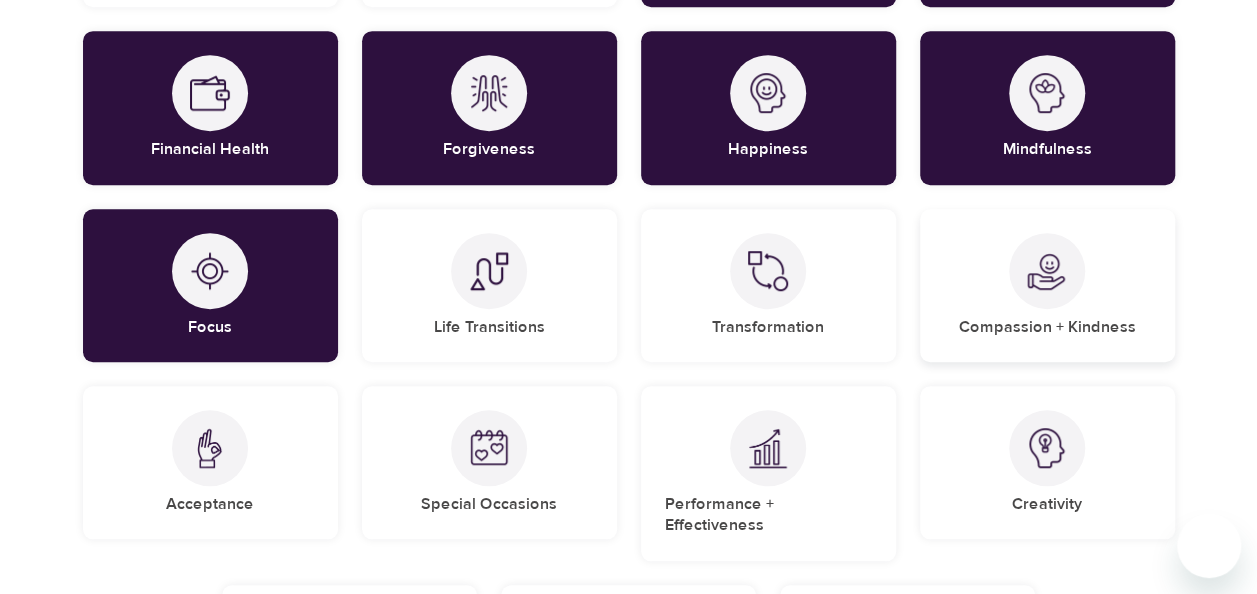 click on "Compassion + Kindness" at bounding box center (1047, 285) 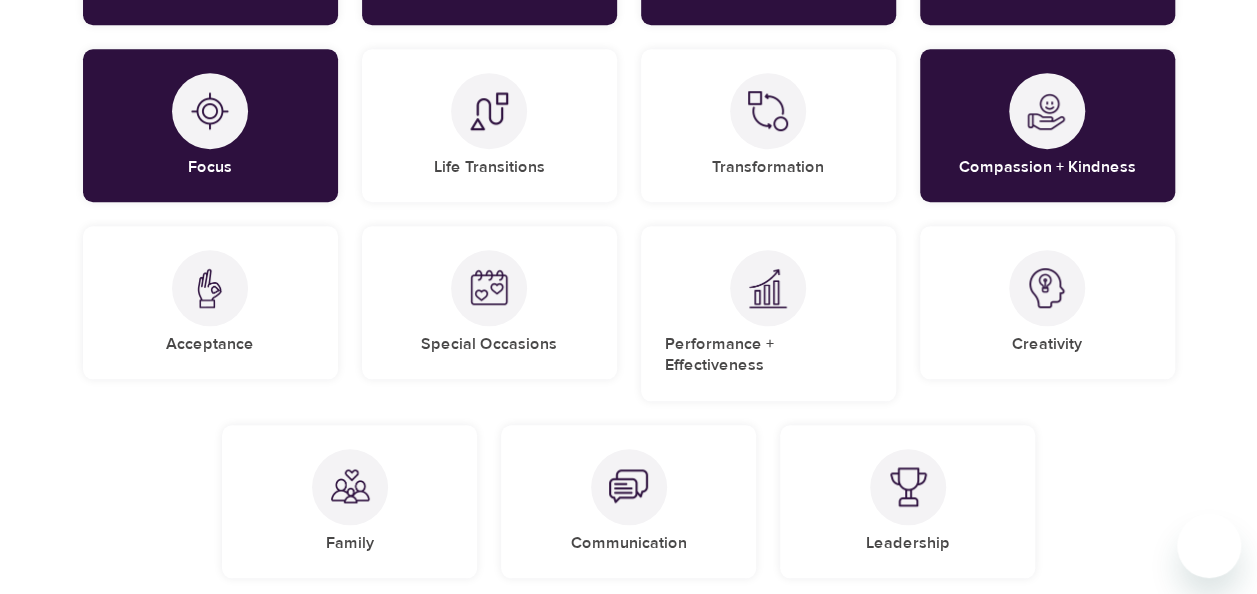 scroll, scrollTop: 804, scrollLeft: 0, axis: vertical 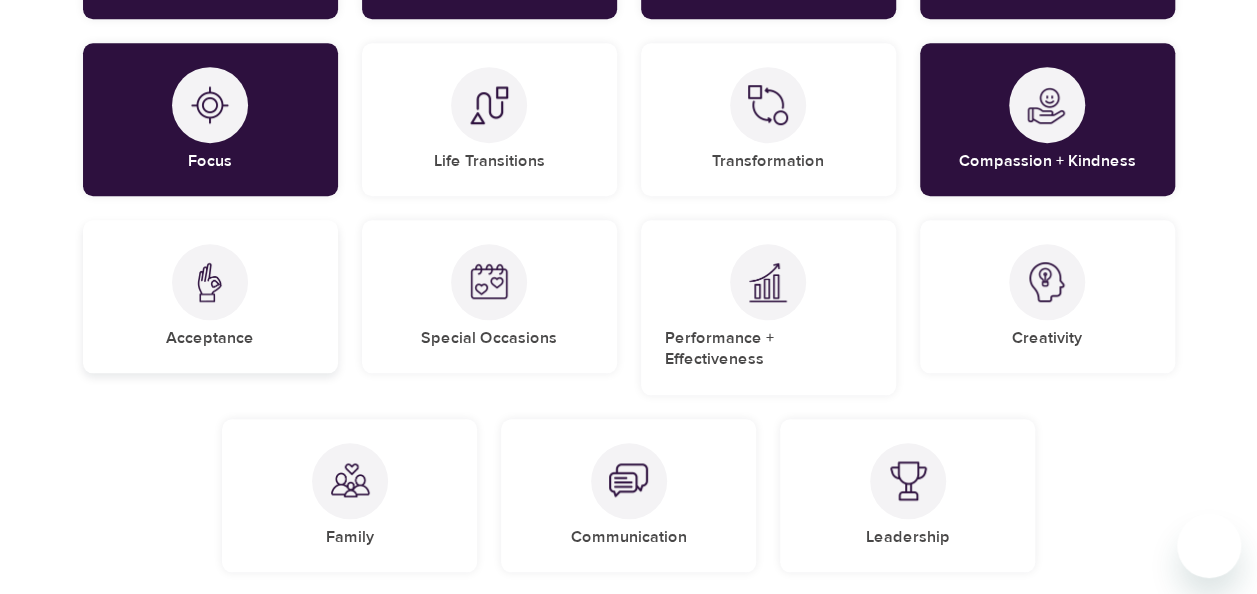 click on "Acceptance" at bounding box center (210, 296) 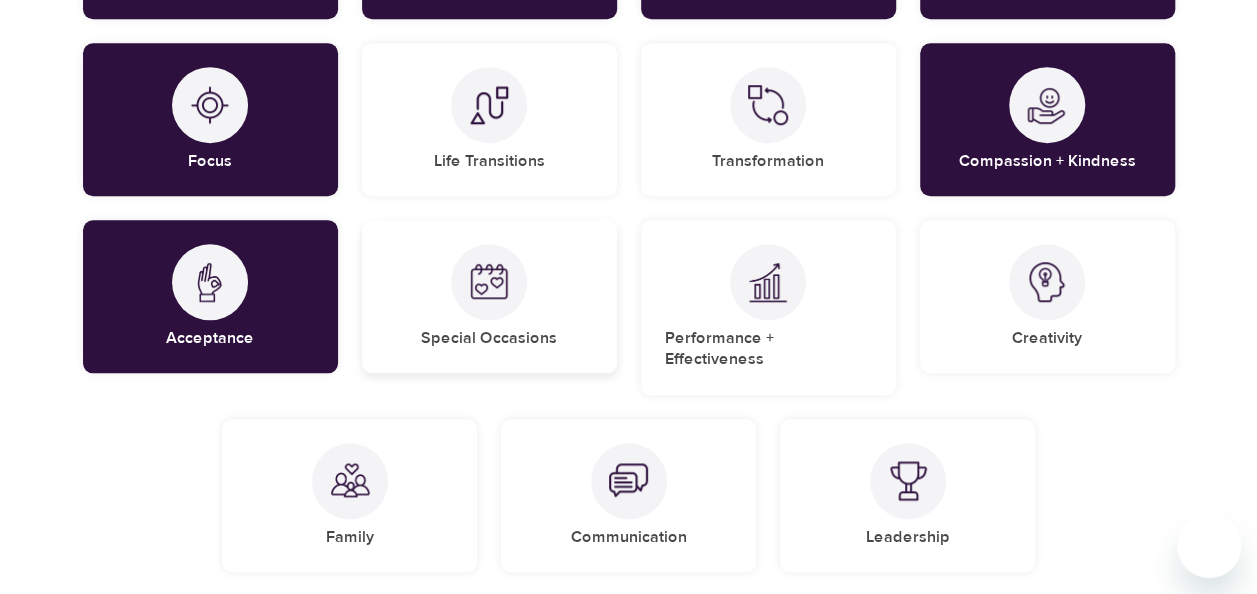click on "Special Occasions" at bounding box center [489, 296] 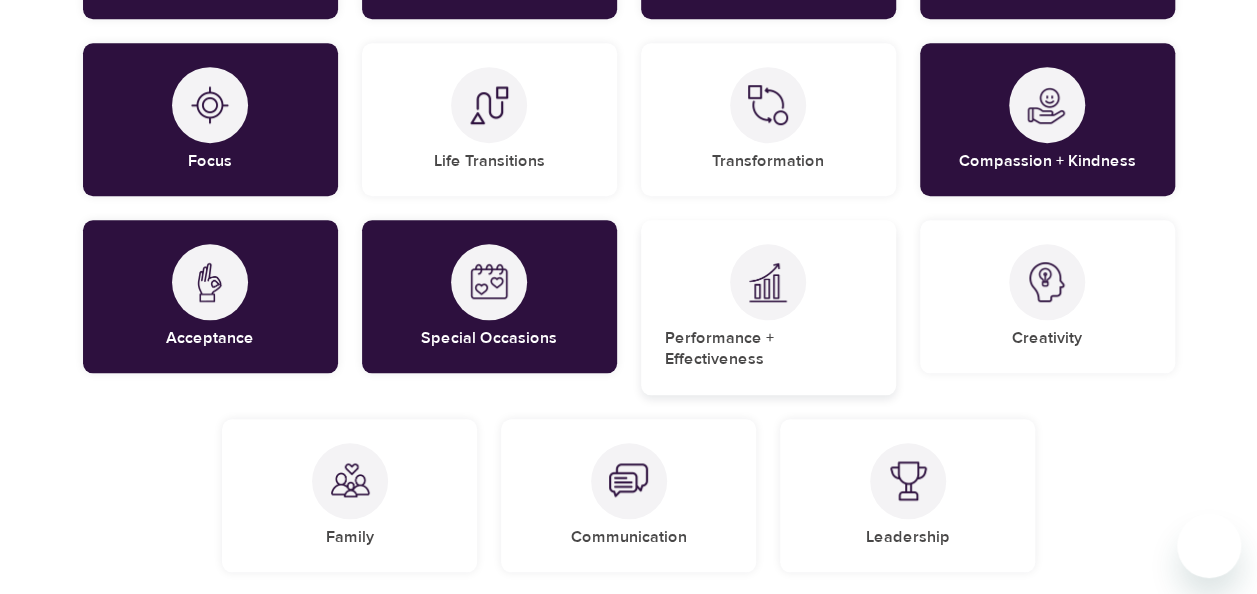 click on "Performance + Effectiveness" at bounding box center [768, 349] 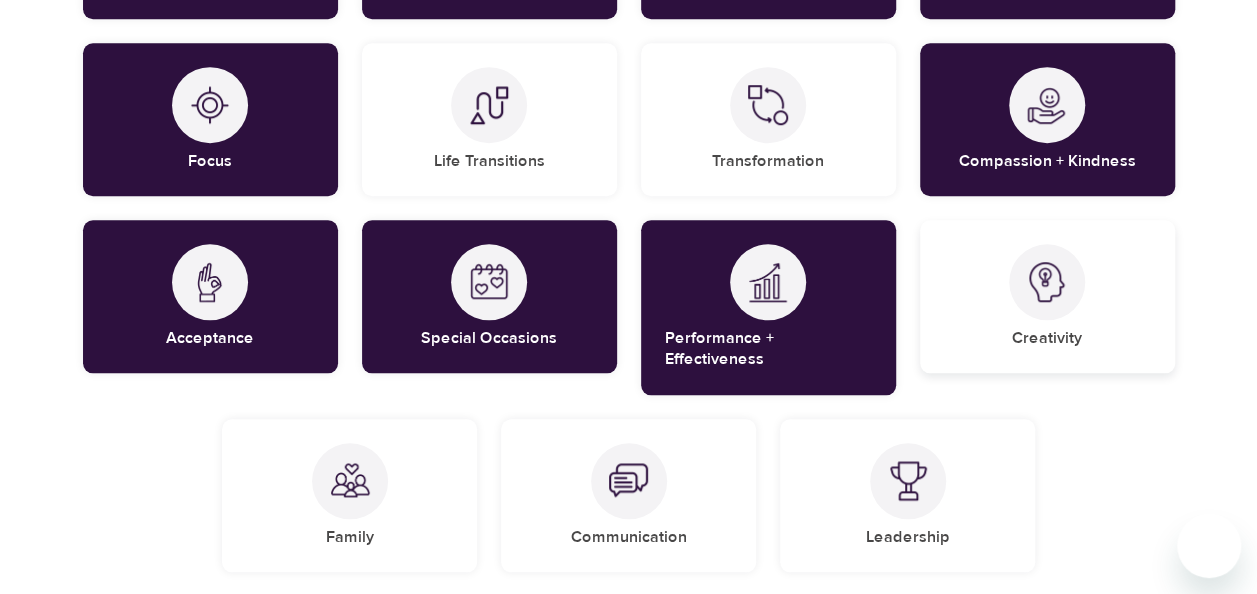 click on "Creativity" at bounding box center (1047, 296) 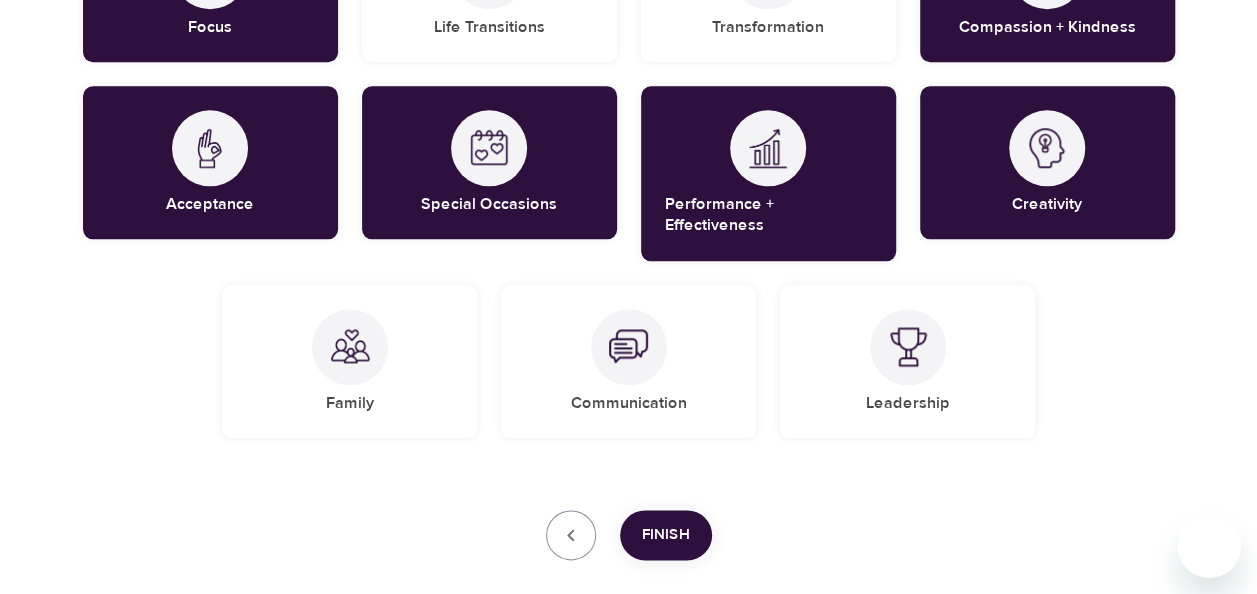 scroll, scrollTop: 946, scrollLeft: 0, axis: vertical 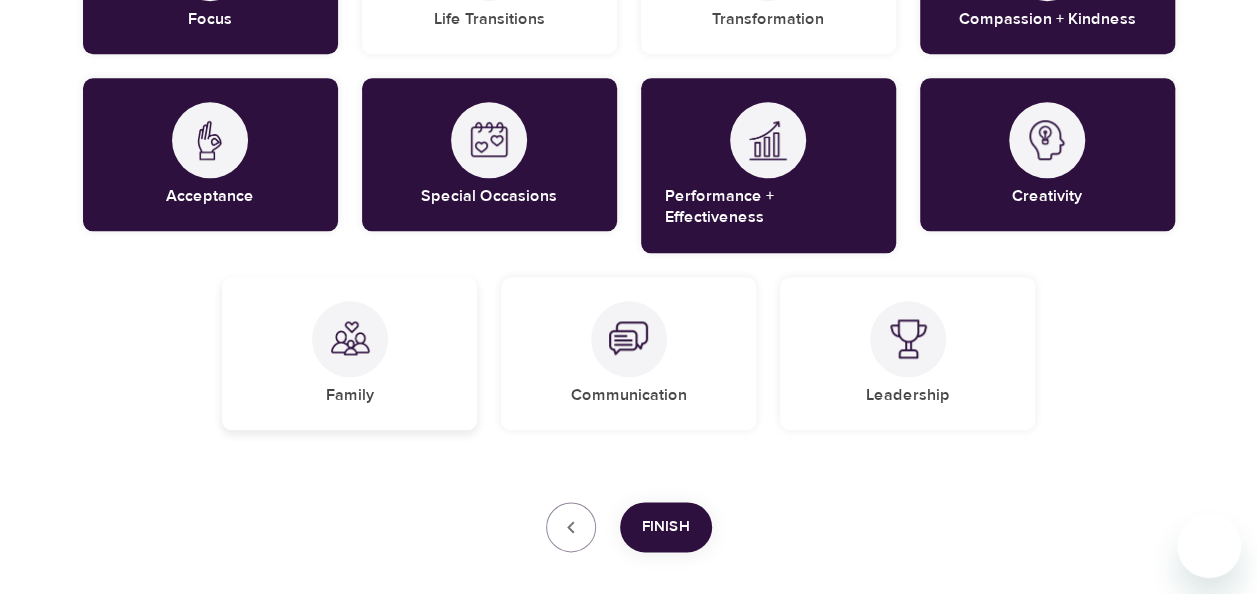 click at bounding box center (350, 339) 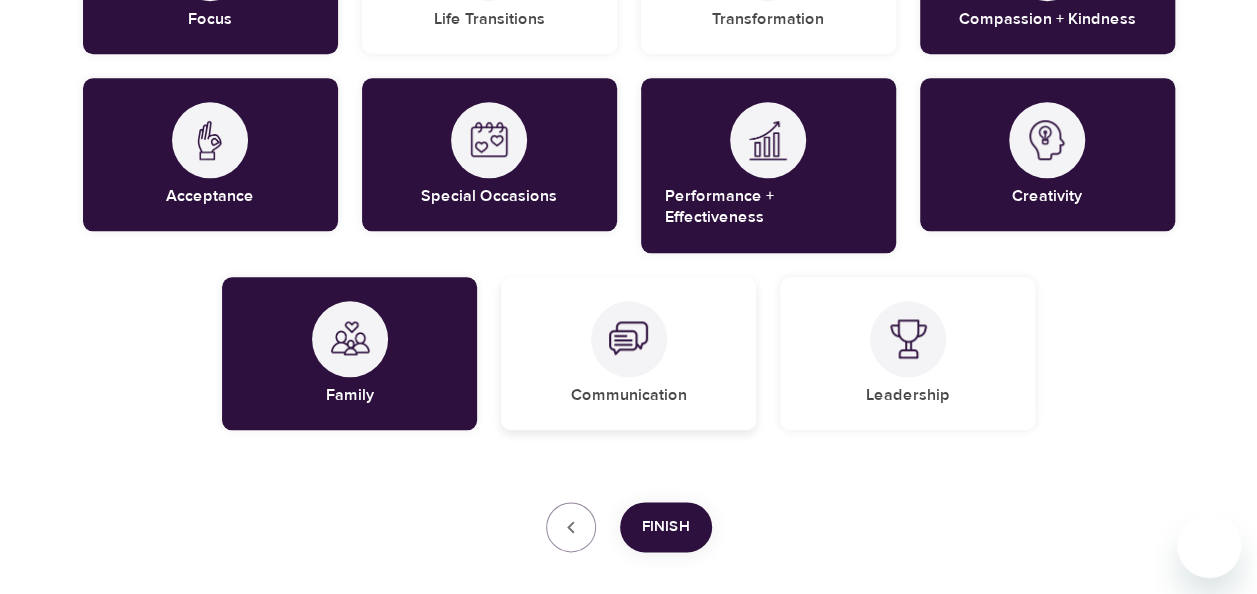 click at bounding box center (629, 339) 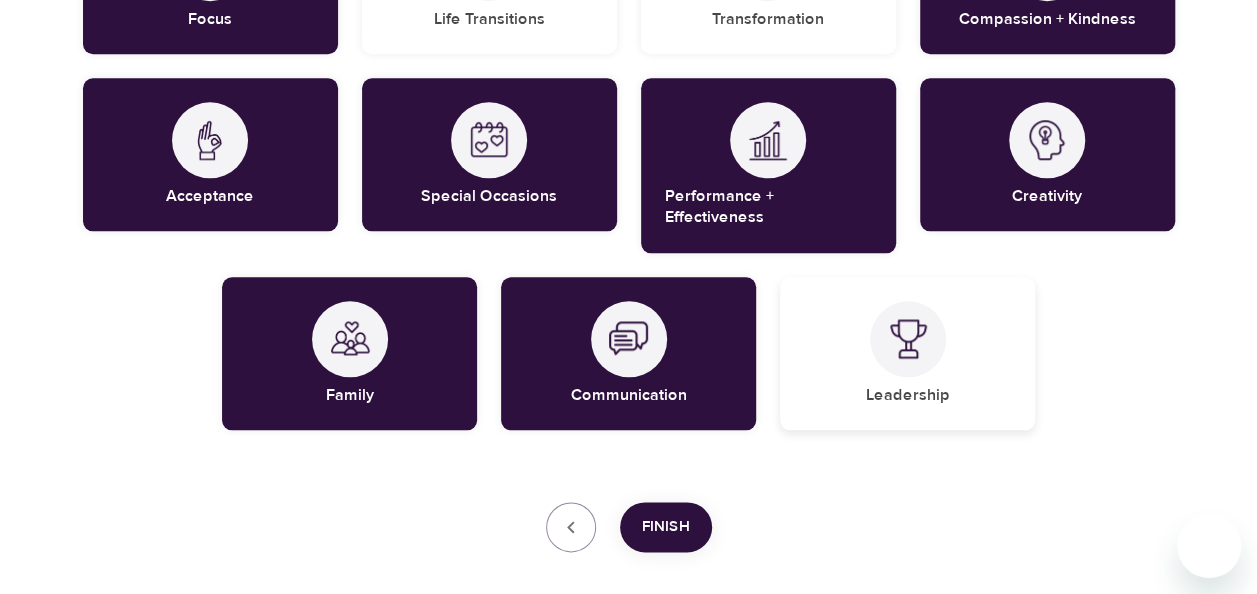 click on "Leadership" at bounding box center [908, 395] 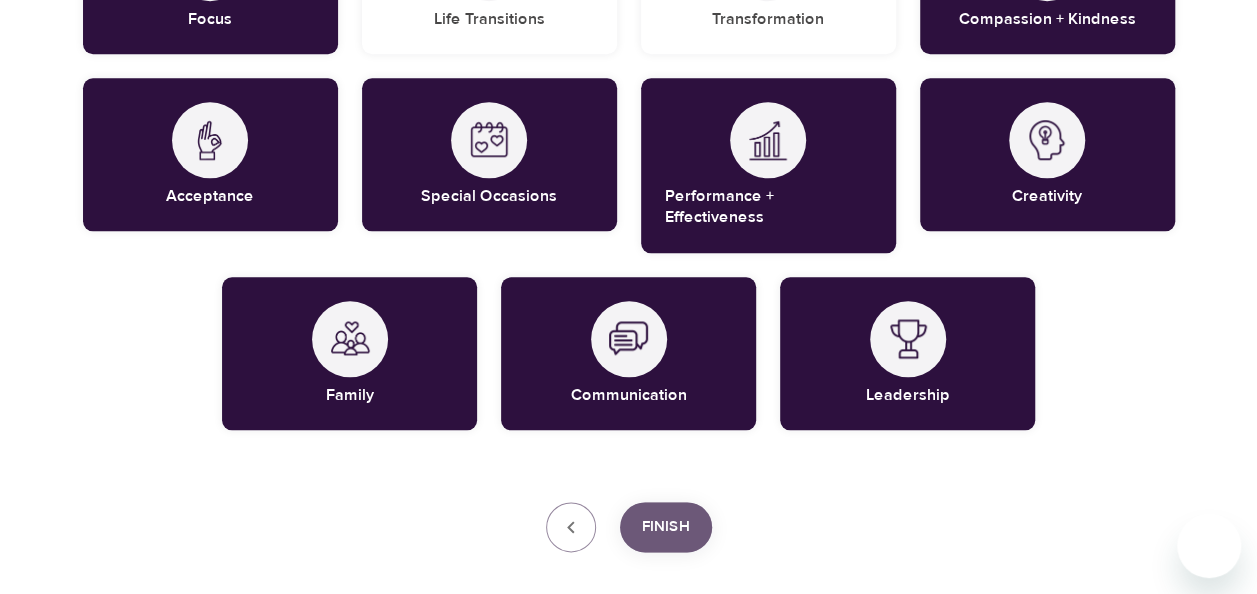 click on "Finish" at bounding box center [666, 527] 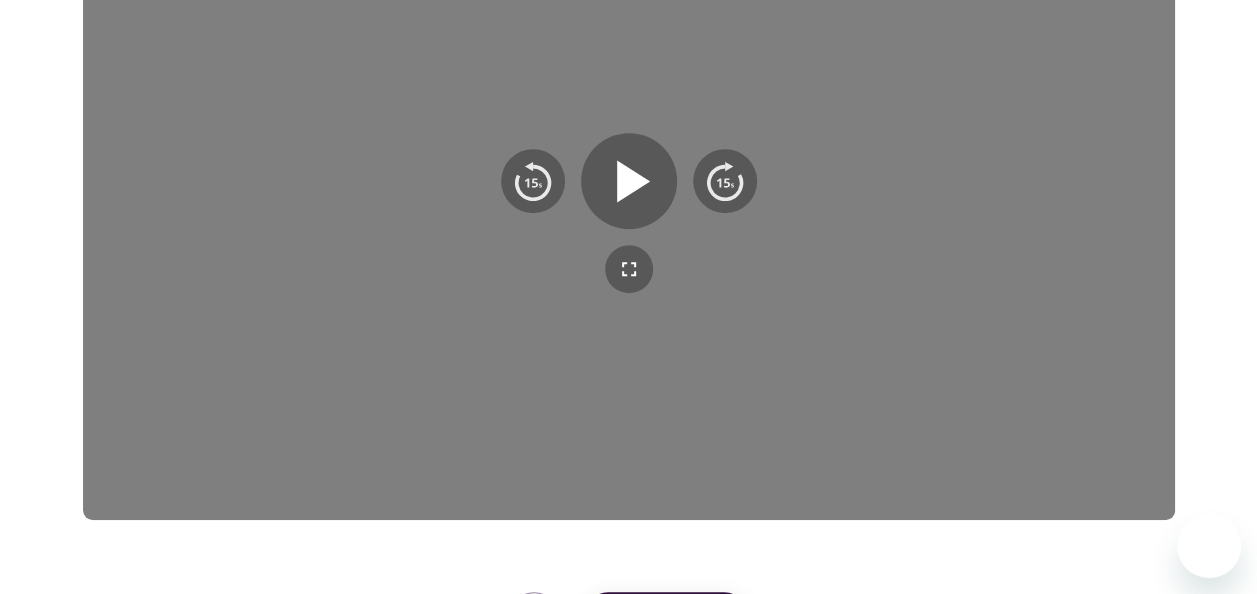 scroll, scrollTop: 428, scrollLeft: 0, axis: vertical 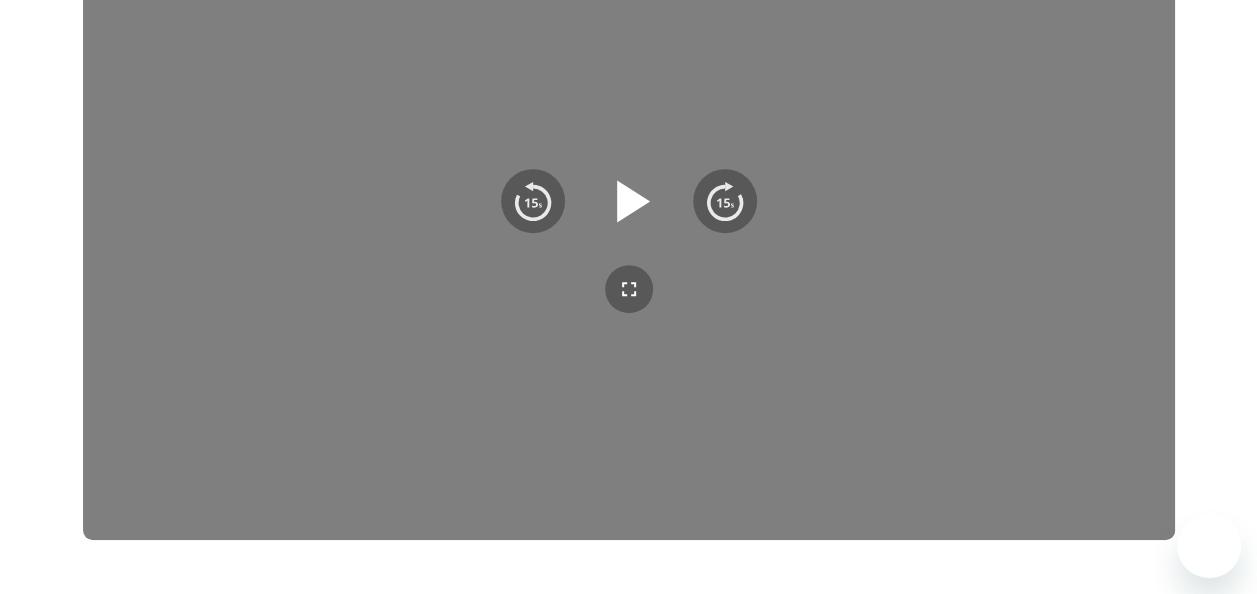 click 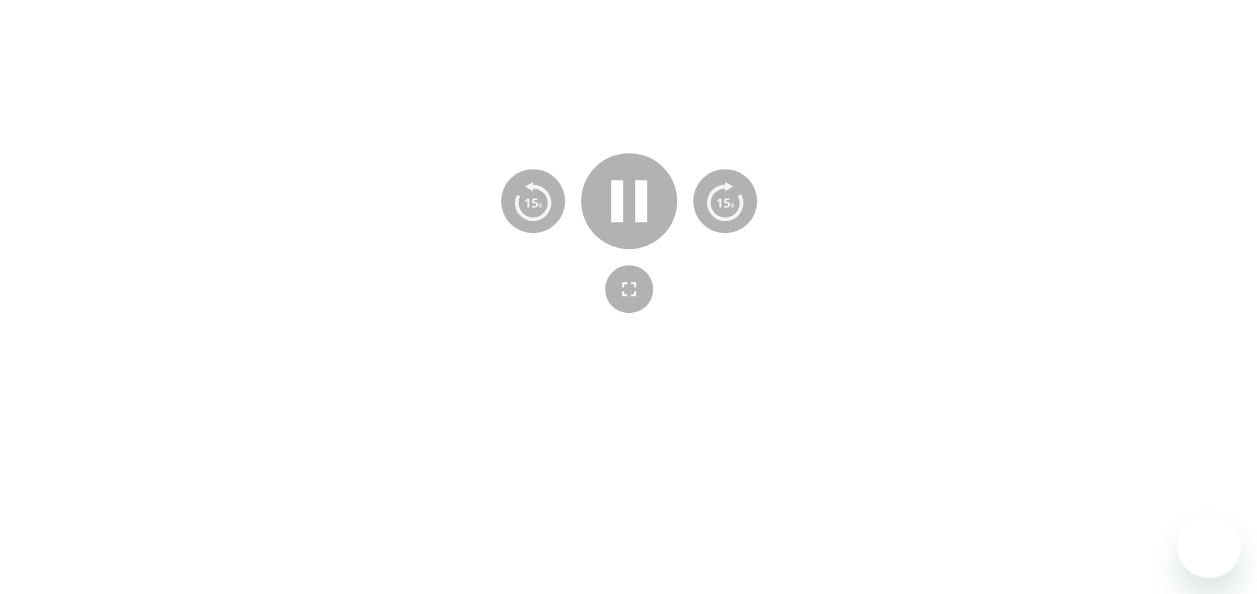 click at bounding box center [629, 233] 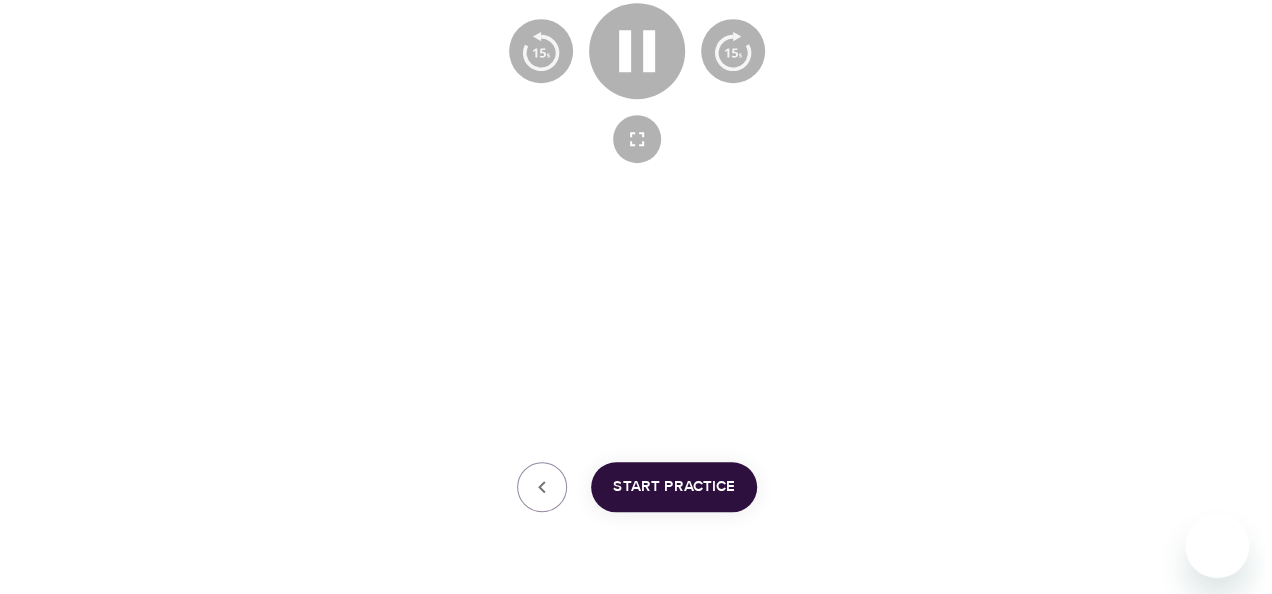 scroll, scrollTop: 580, scrollLeft: 0, axis: vertical 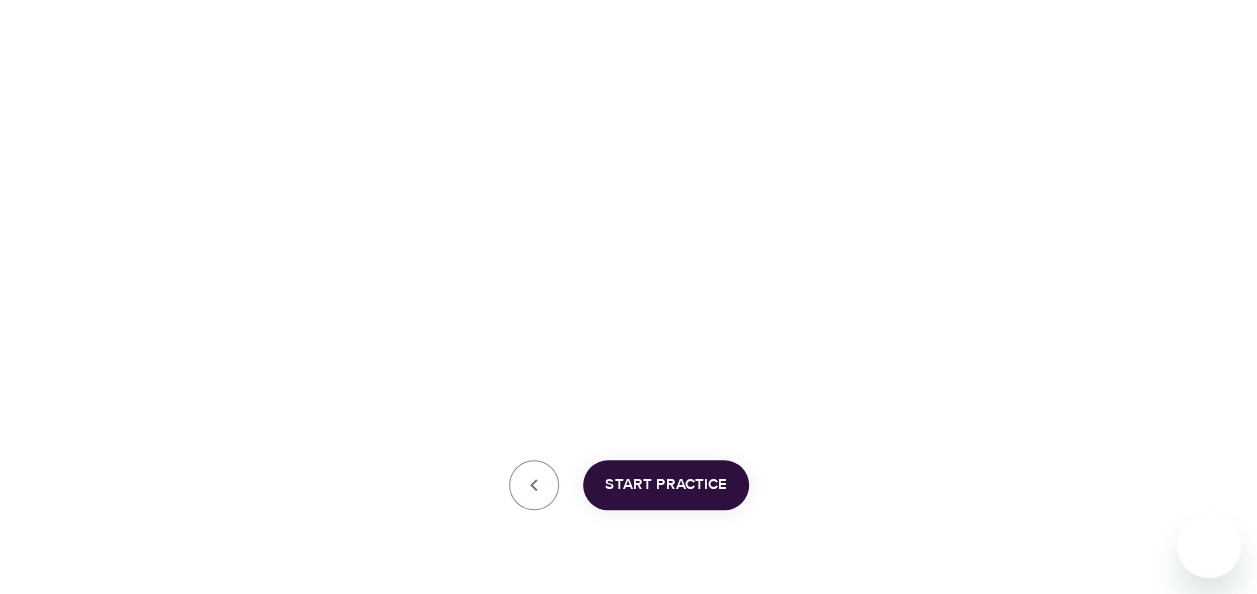 click on "Start Practice" at bounding box center (666, 485) 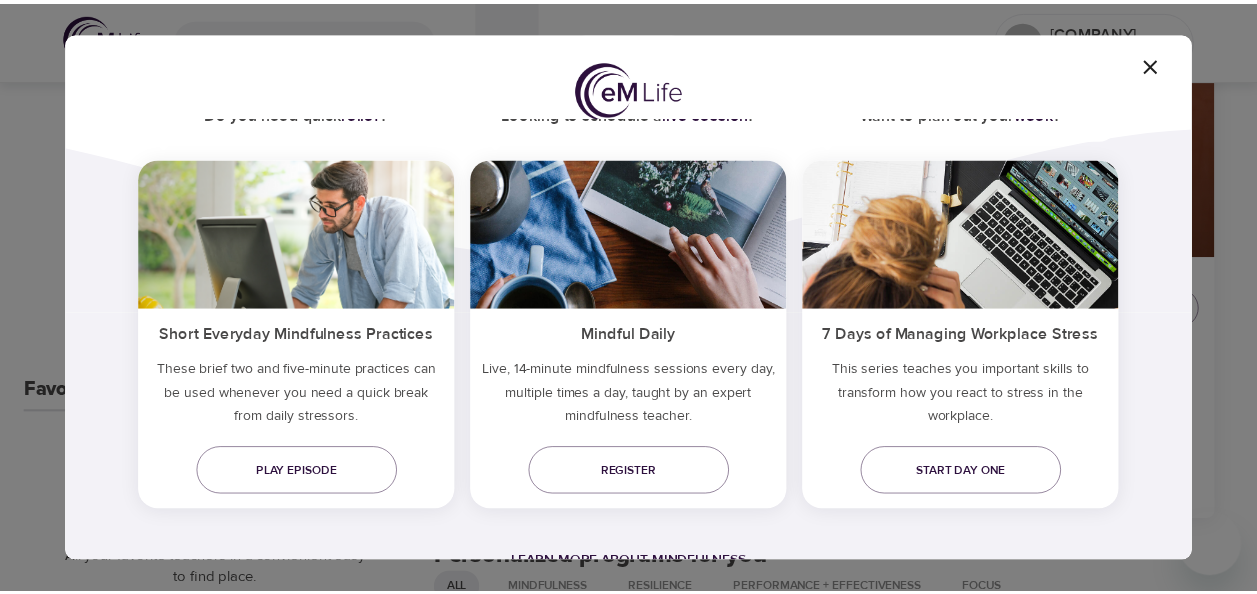 scroll, scrollTop: 170, scrollLeft: 0, axis: vertical 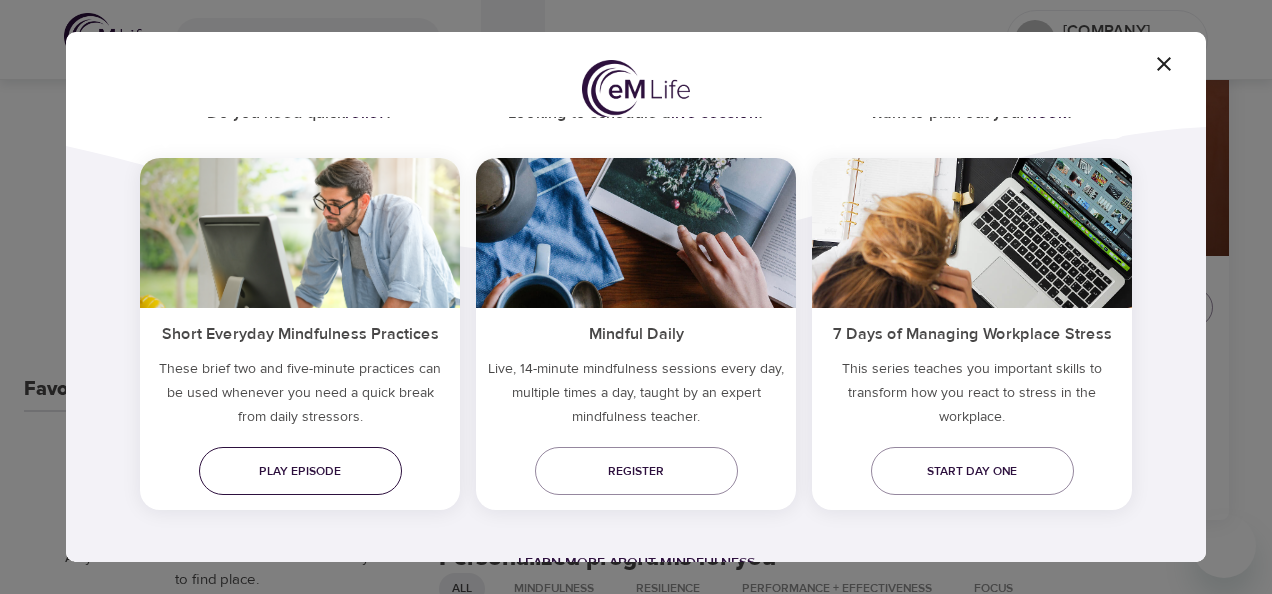 click on "Play episode" at bounding box center [300, 471] 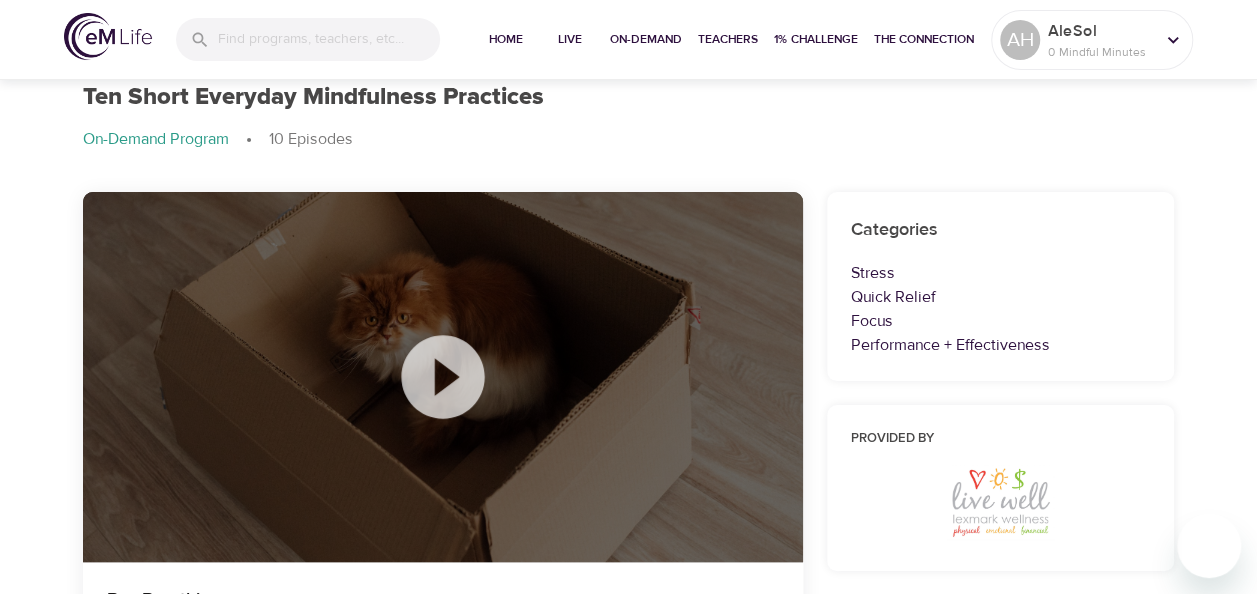 scroll, scrollTop: 65, scrollLeft: 0, axis: vertical 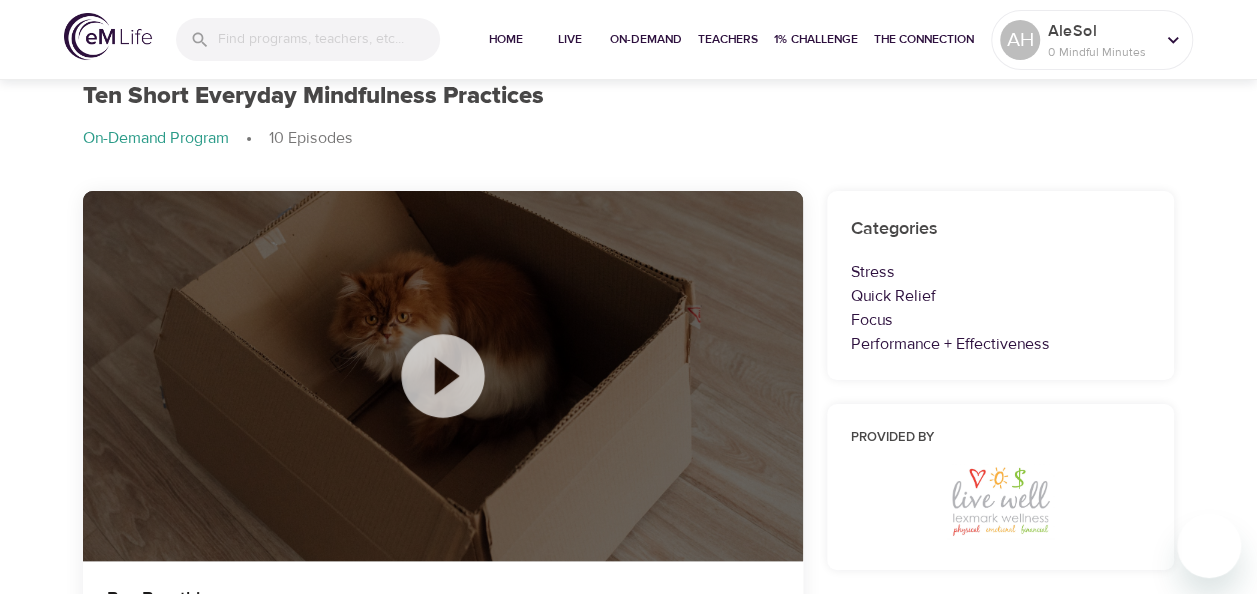 click 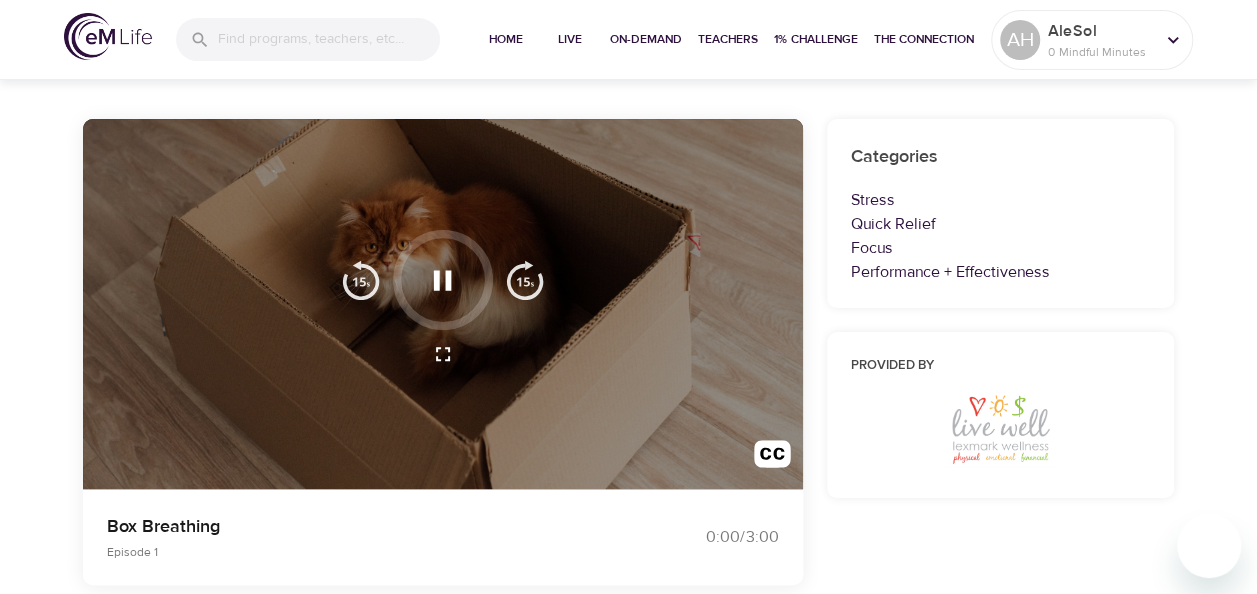 scroll, scrollTop: 136, scrollLeft: 0, axis: vertical 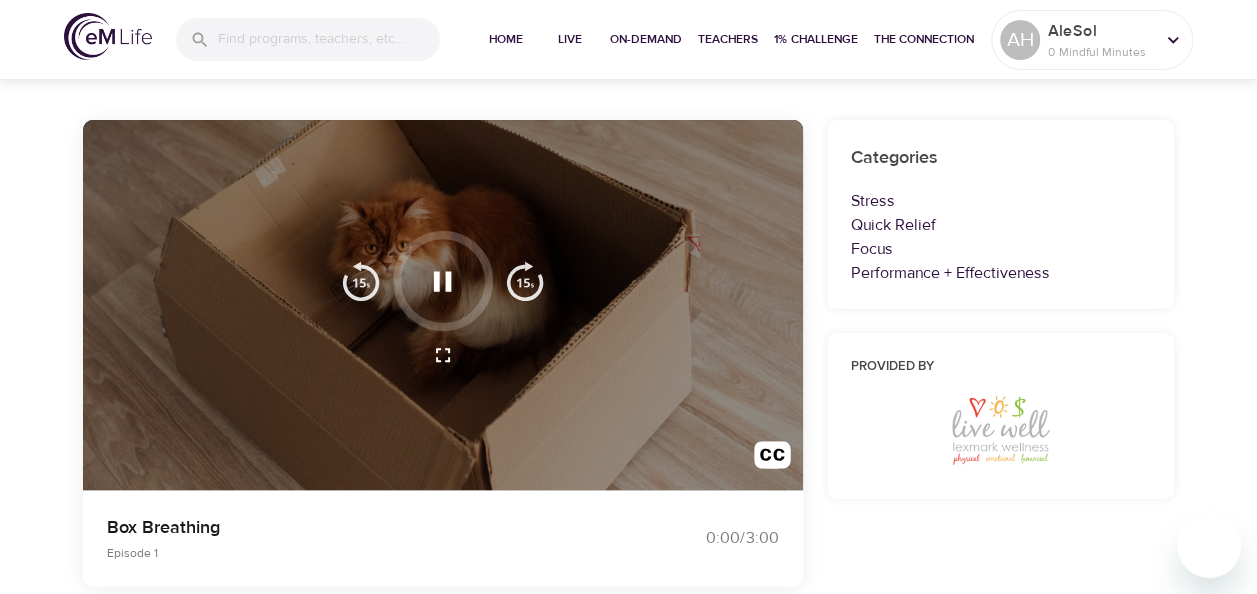 click 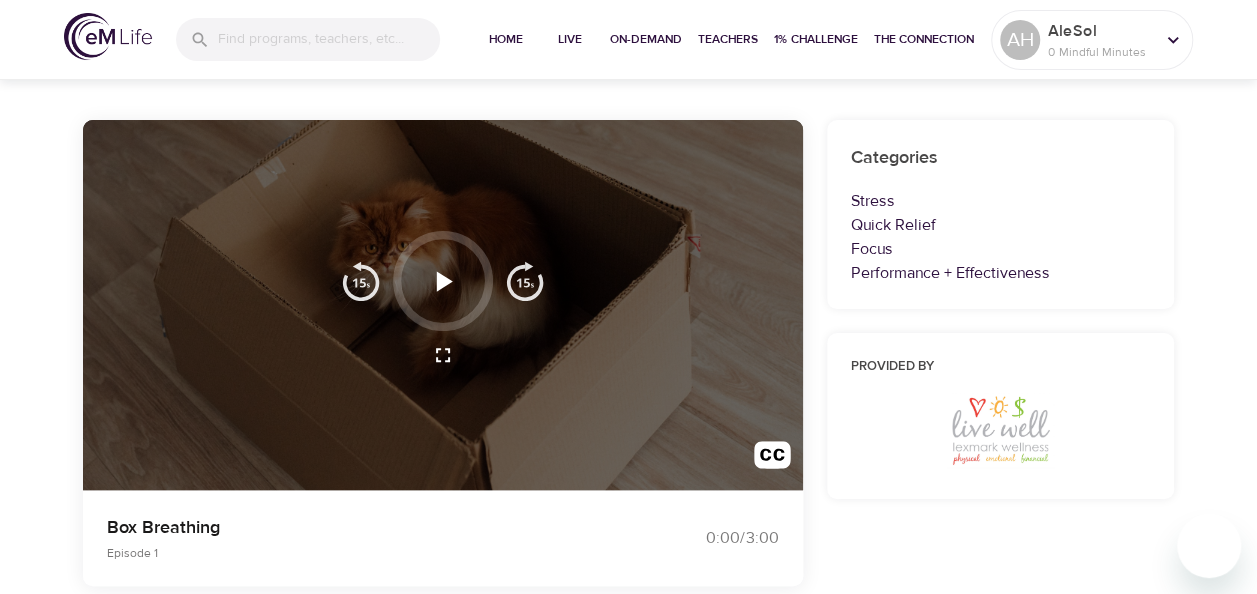 click 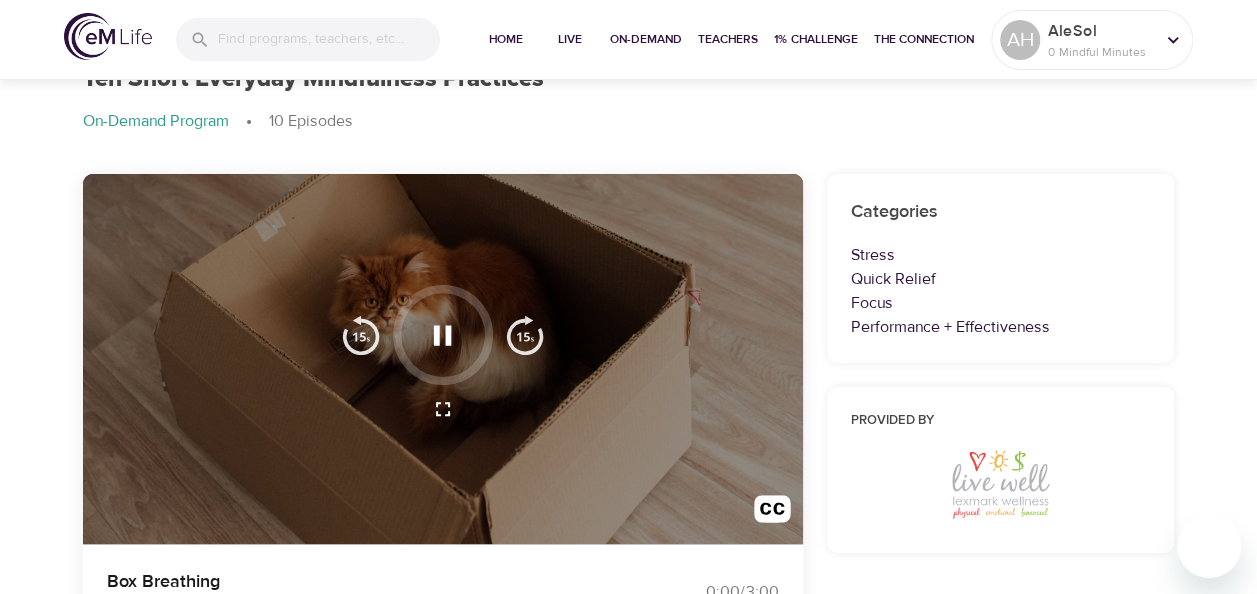 scroll, scrollTop: 0, scrollLeft: 0, axis: both 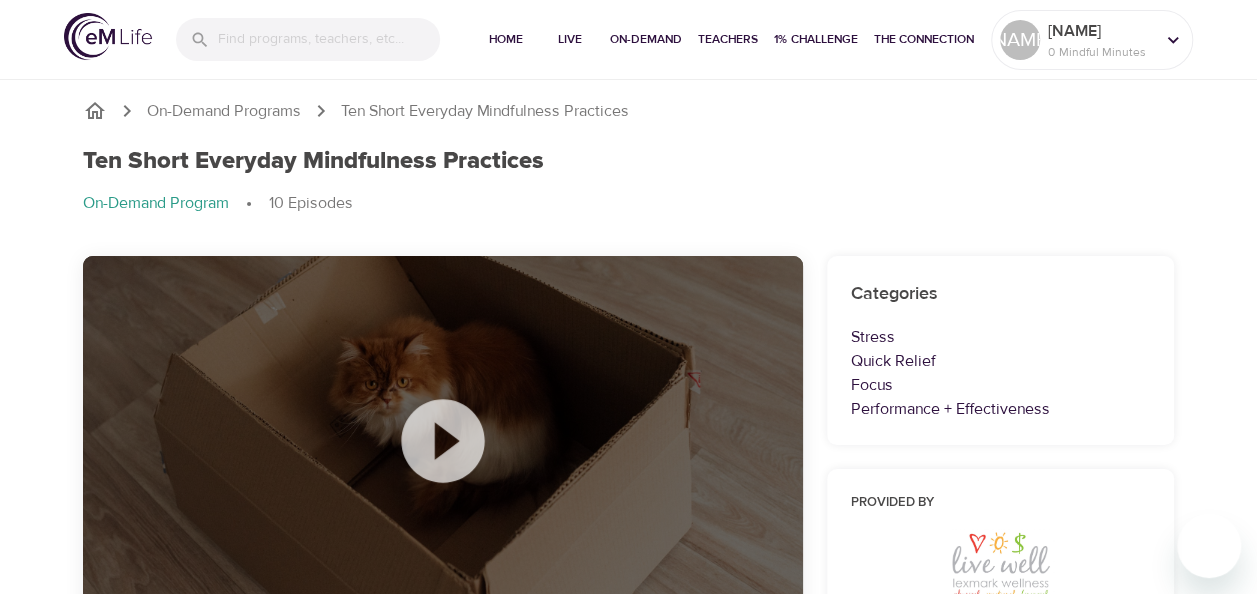 click 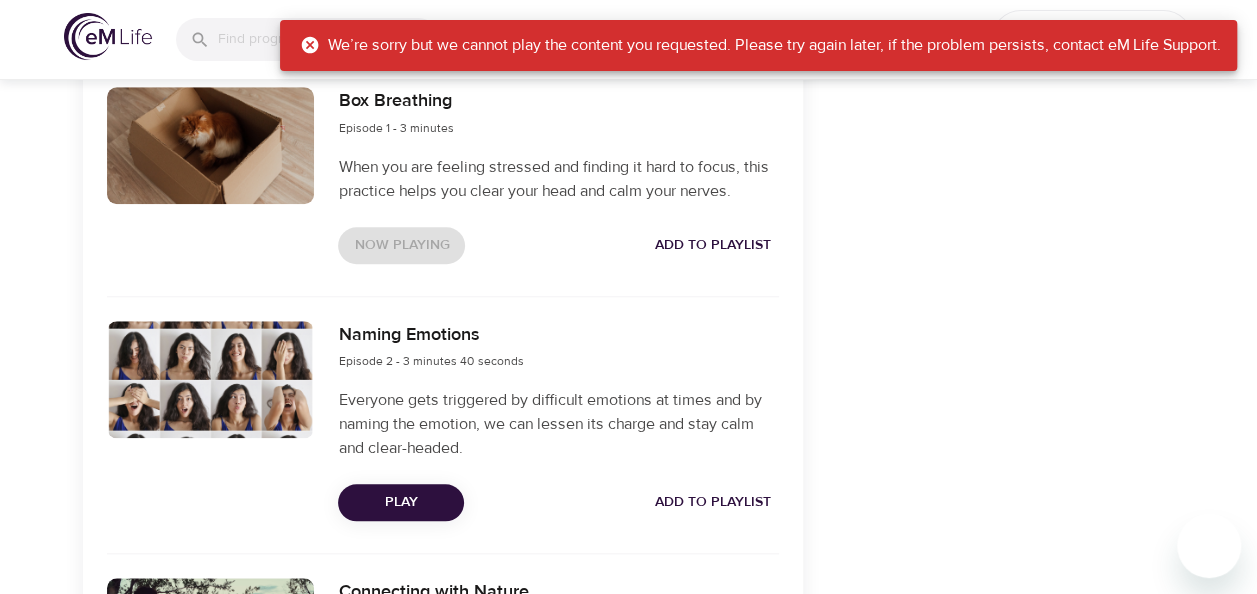 scroll, scrollTop: 0, scrollLeft: 0, axis: both 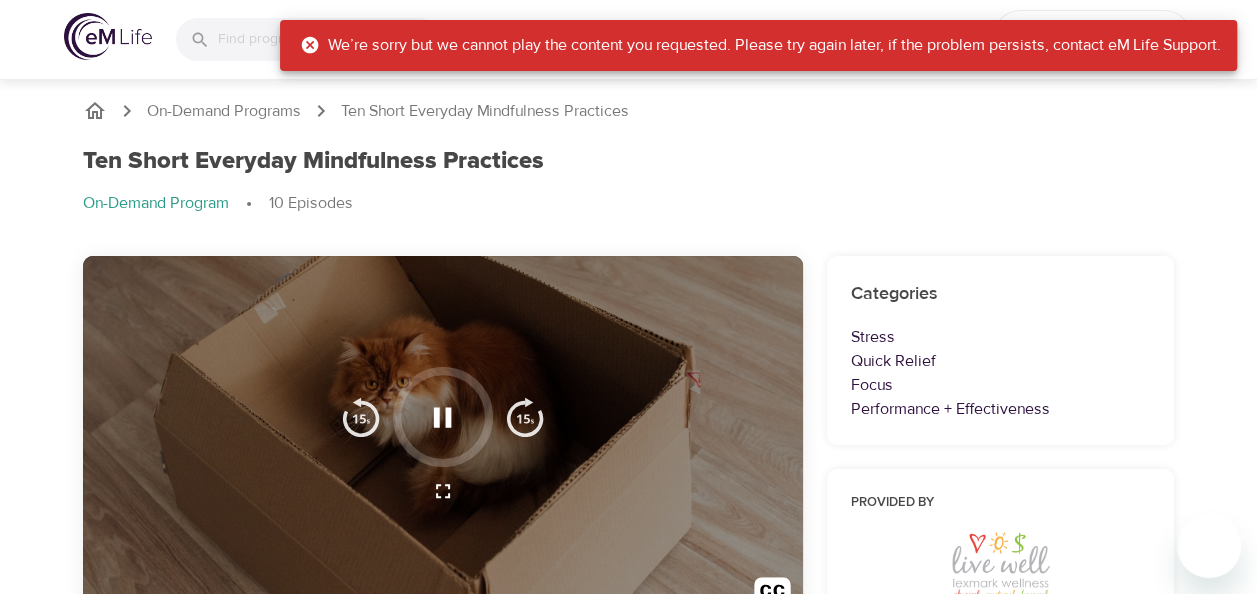 click on "On-Demand Programs Ten Short Everyday Mindfulness Practices" at bounding box center (629, 111) 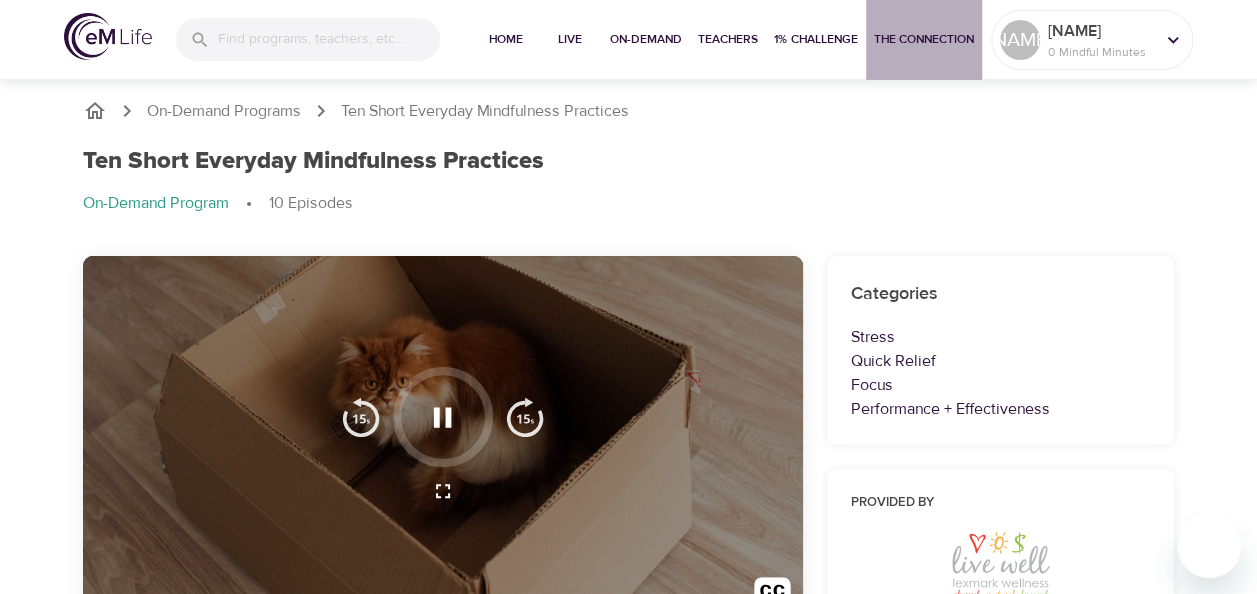click on "The Connection" at bounding box center [924, 39] 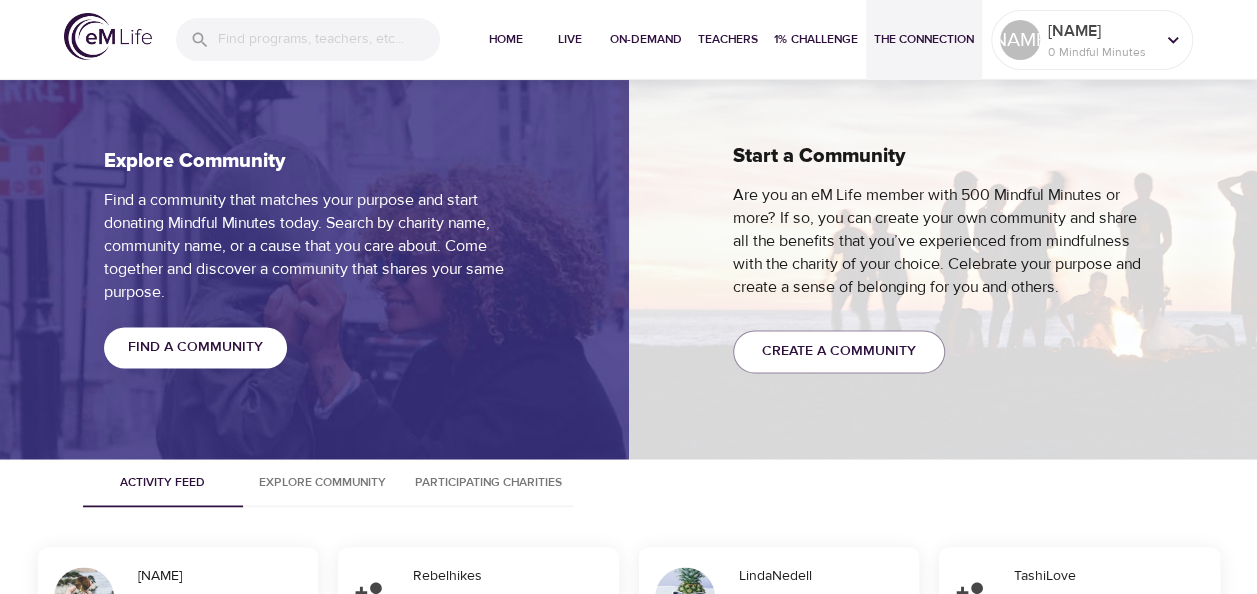 scroll, scrollTop: 1492, scrollLeft: 0, axis: vertical 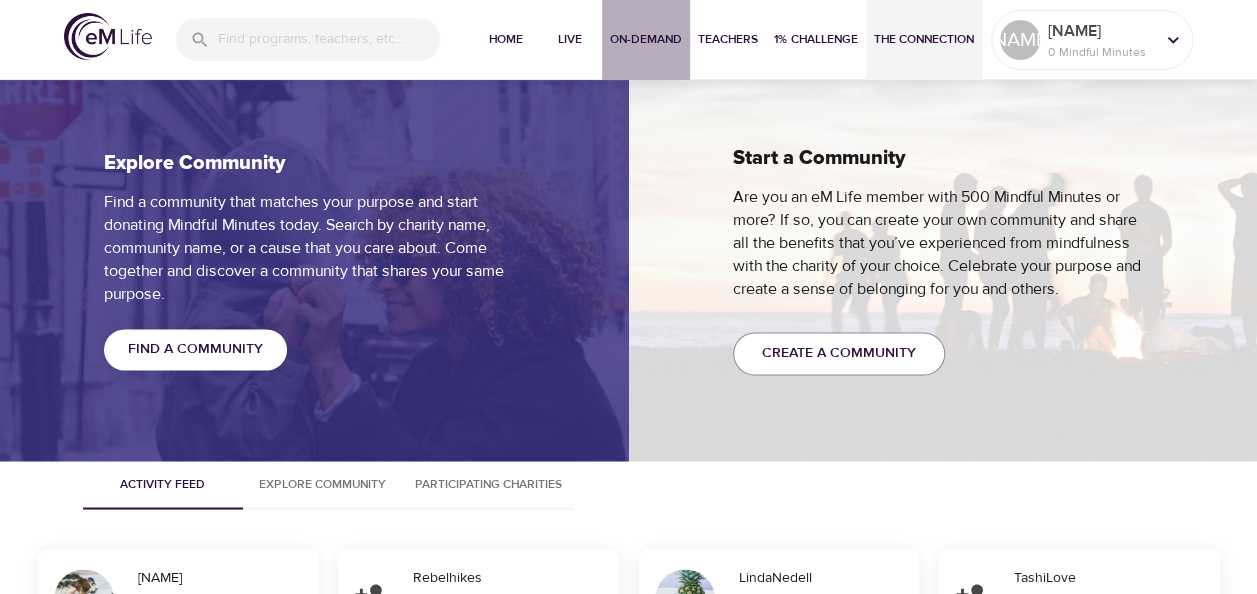click on "On-Demand" at bounding box center (646, 39) 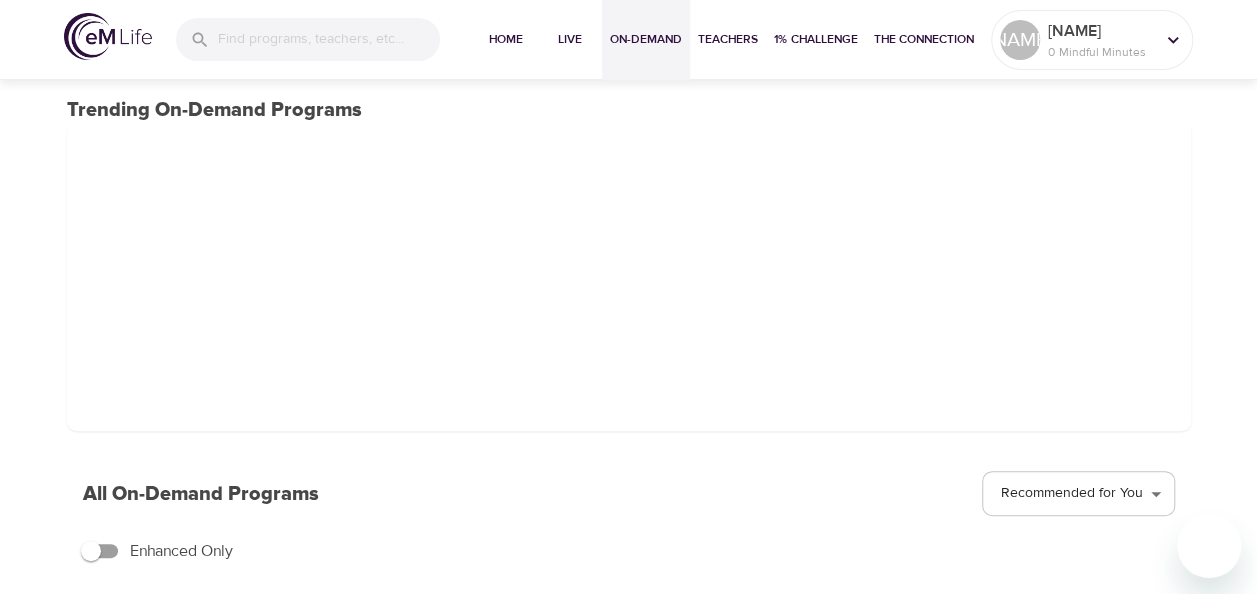 scroll, scrollTop: 93, scrollLeft: 0, axis: vertical 